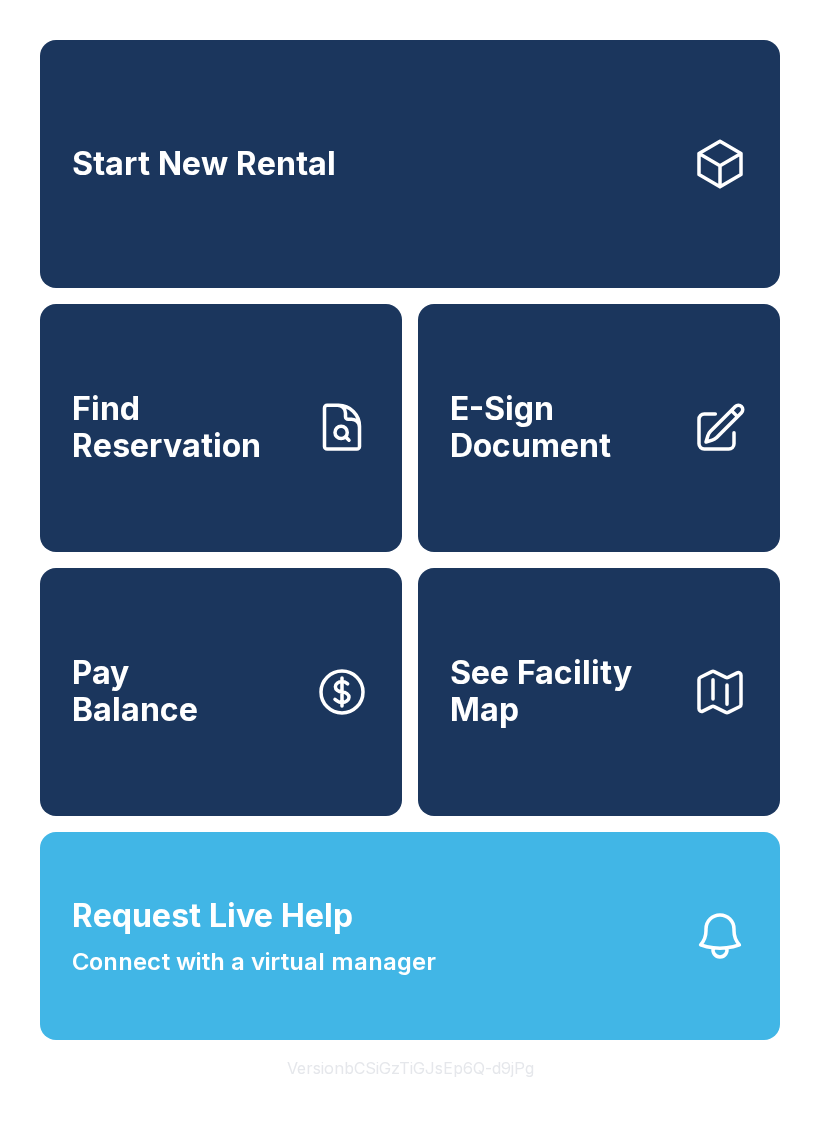scroll, scrollTop: 0, scrollLeft: 0, axis: both 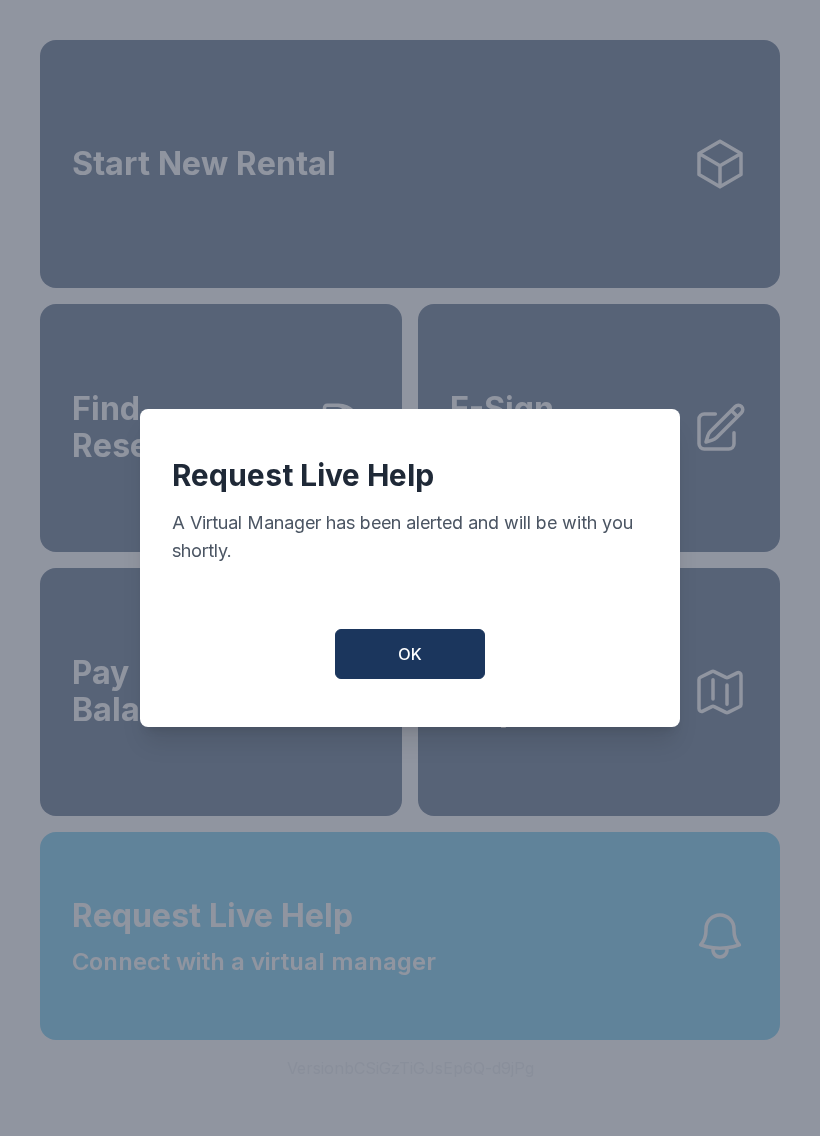 click on "OK" at bounding box center (410, 654) 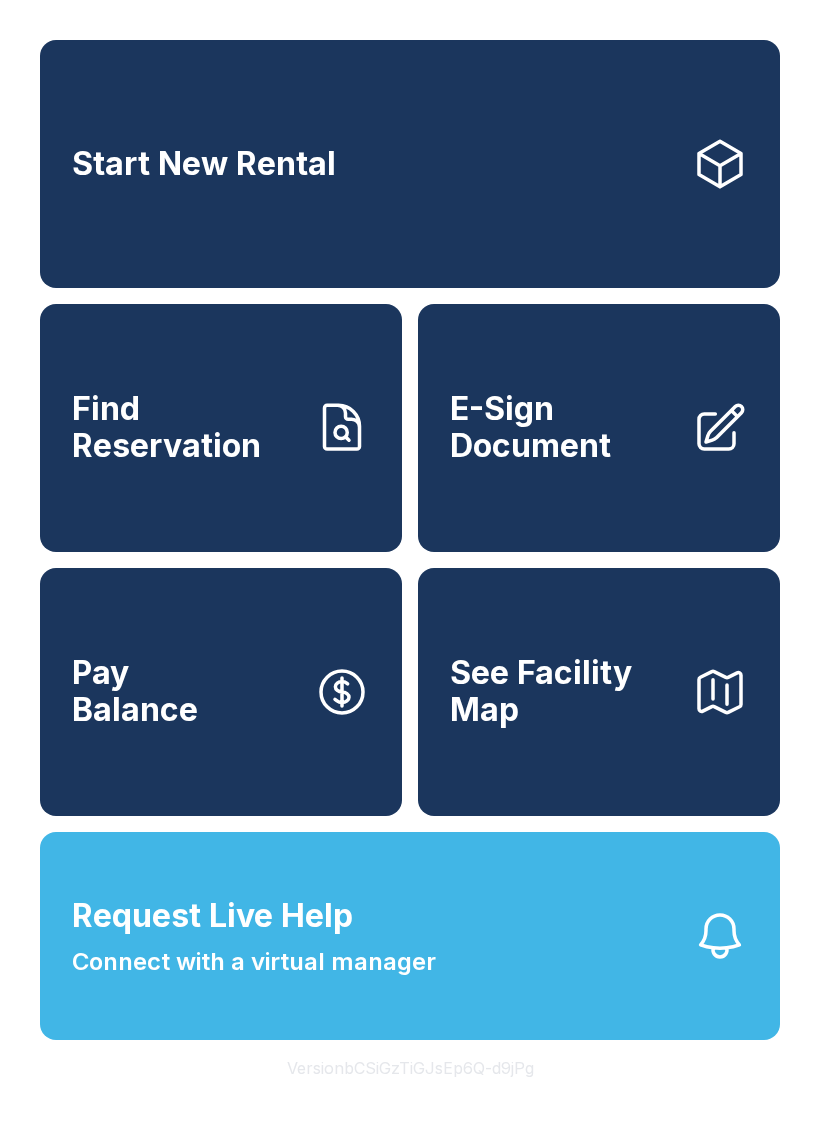 click on "Start New Rental" at bounding box center (410, 164) 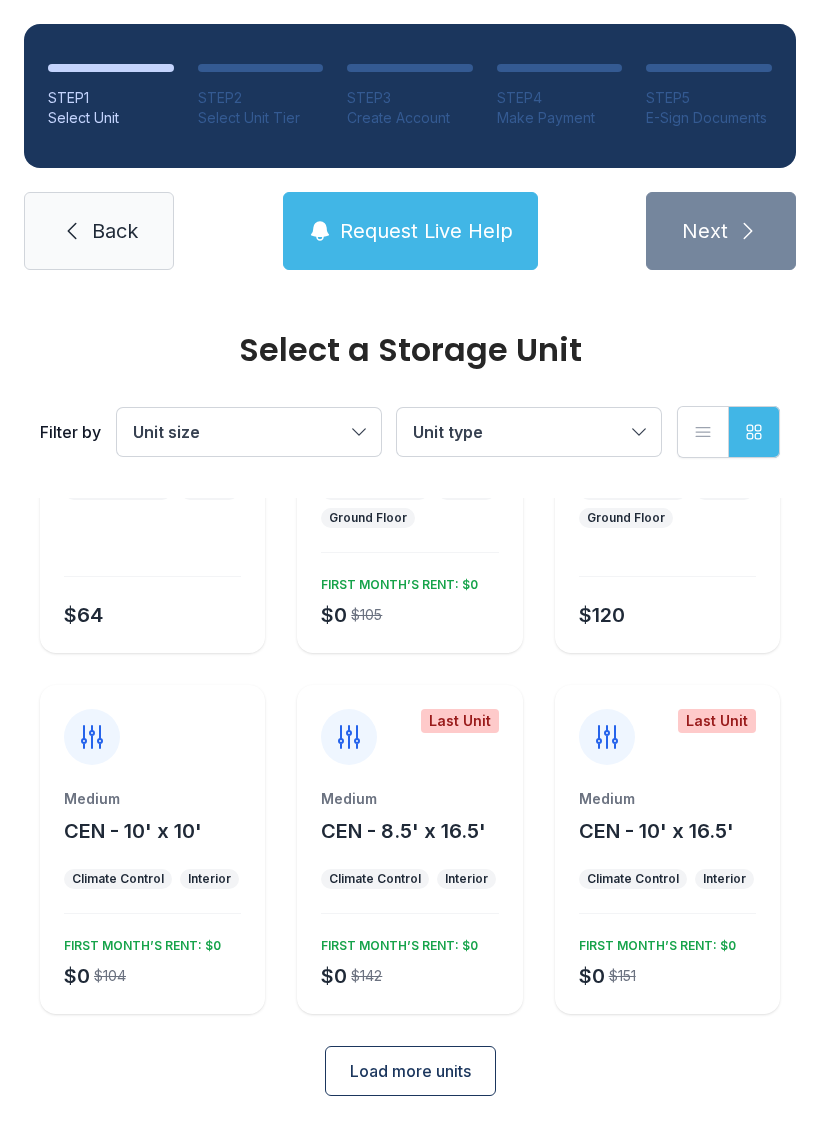scroll, scrollTop: 202, scrollLeft: 0, axis: vertical 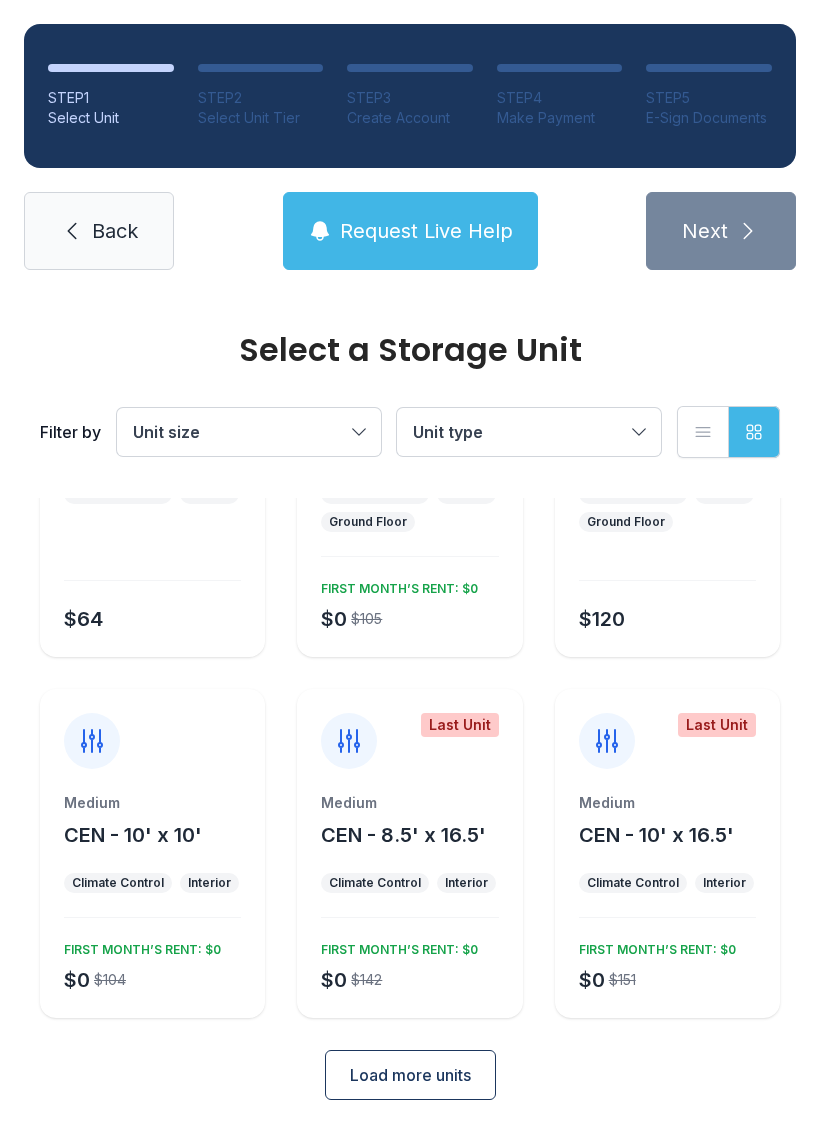 click on "$0 $104 FIRST MONTH’S RENT: $0" at bounding box center [148, 615] 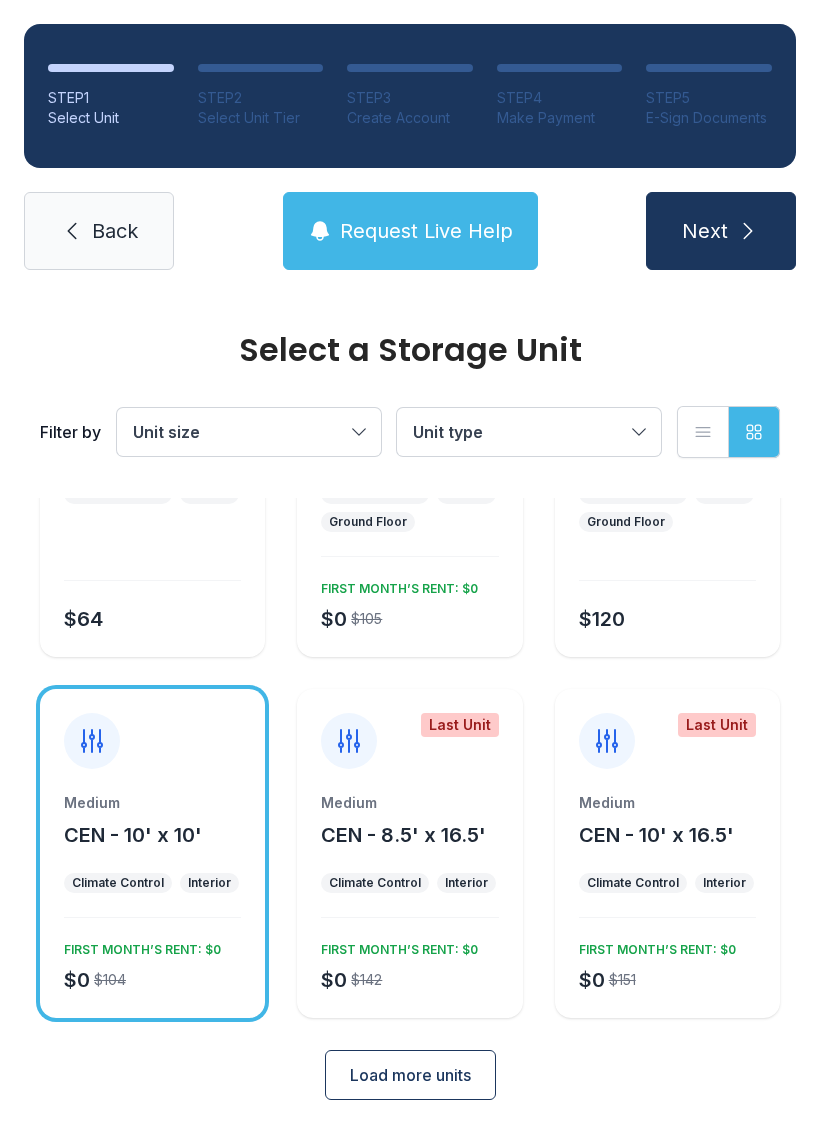 click at bounding box center [748, 231] 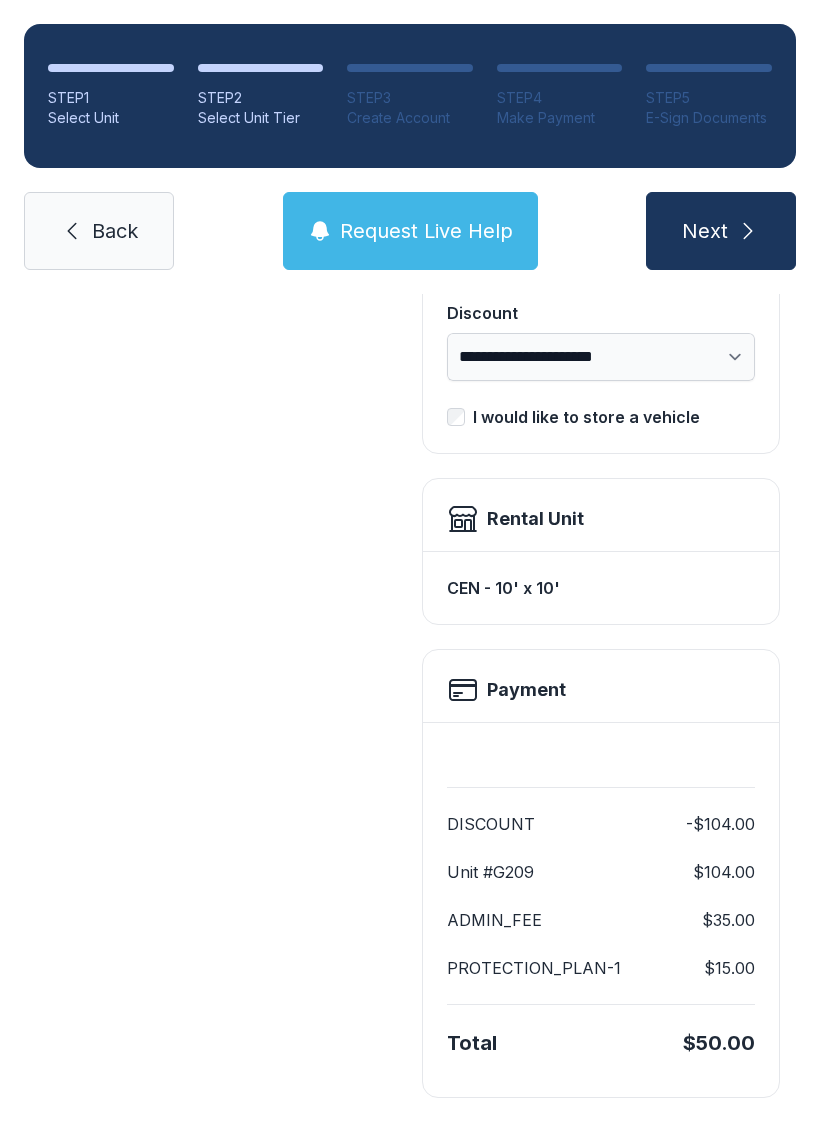 scroll, scrollTop: 409, scrollLeft: 0, axis: vertical 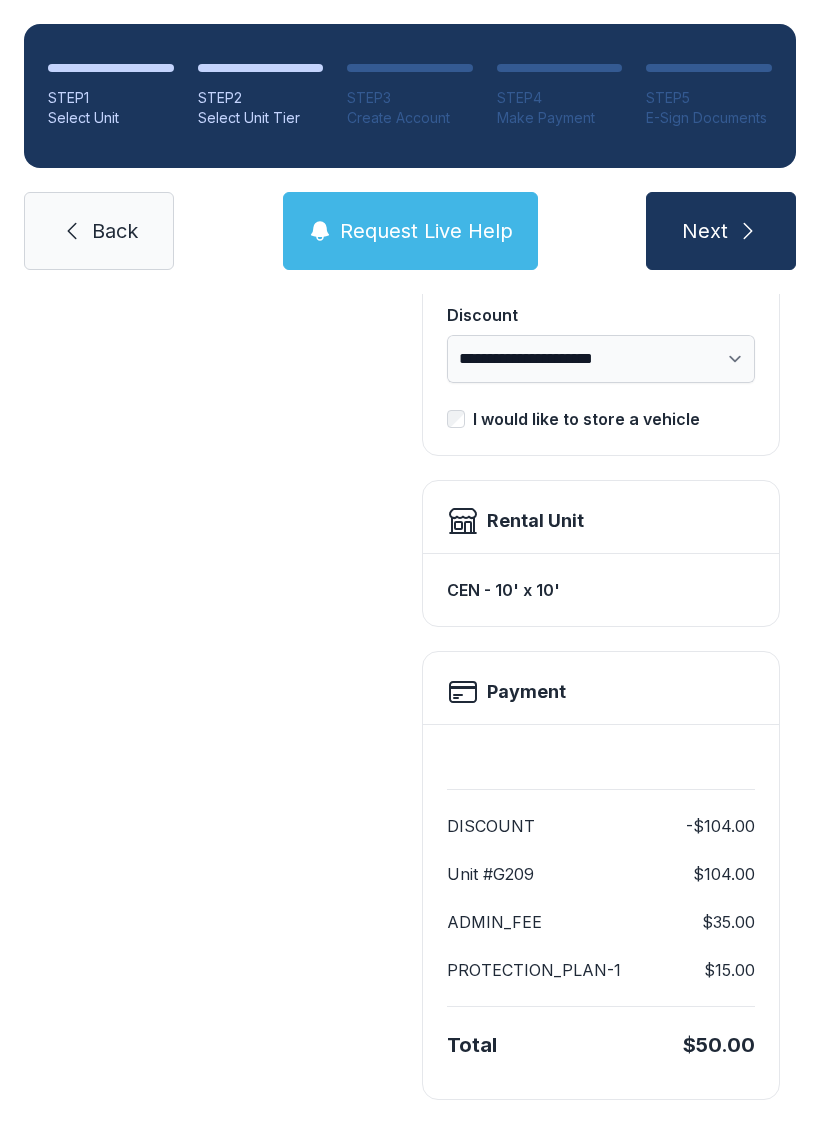 click on "Next" at bounding box center (721, 231) 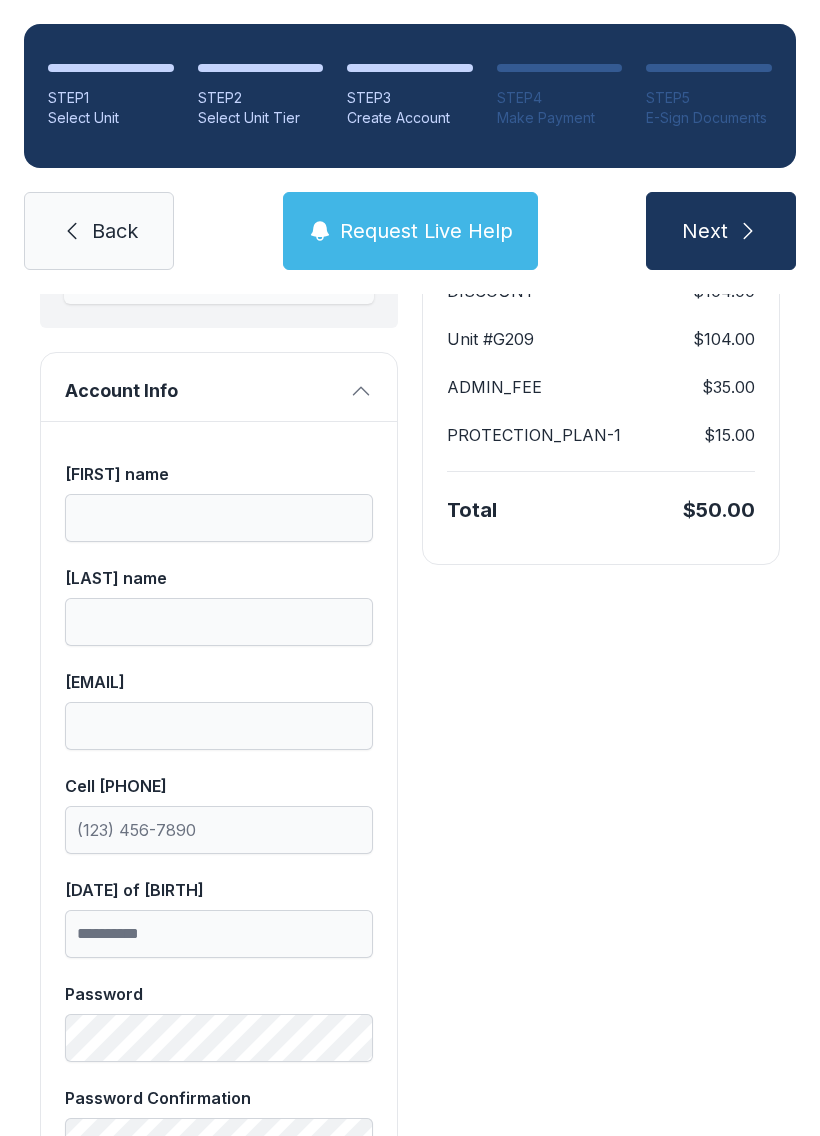 scroll, scrollTop: 304, scrollLeft: 0, axis: vertical 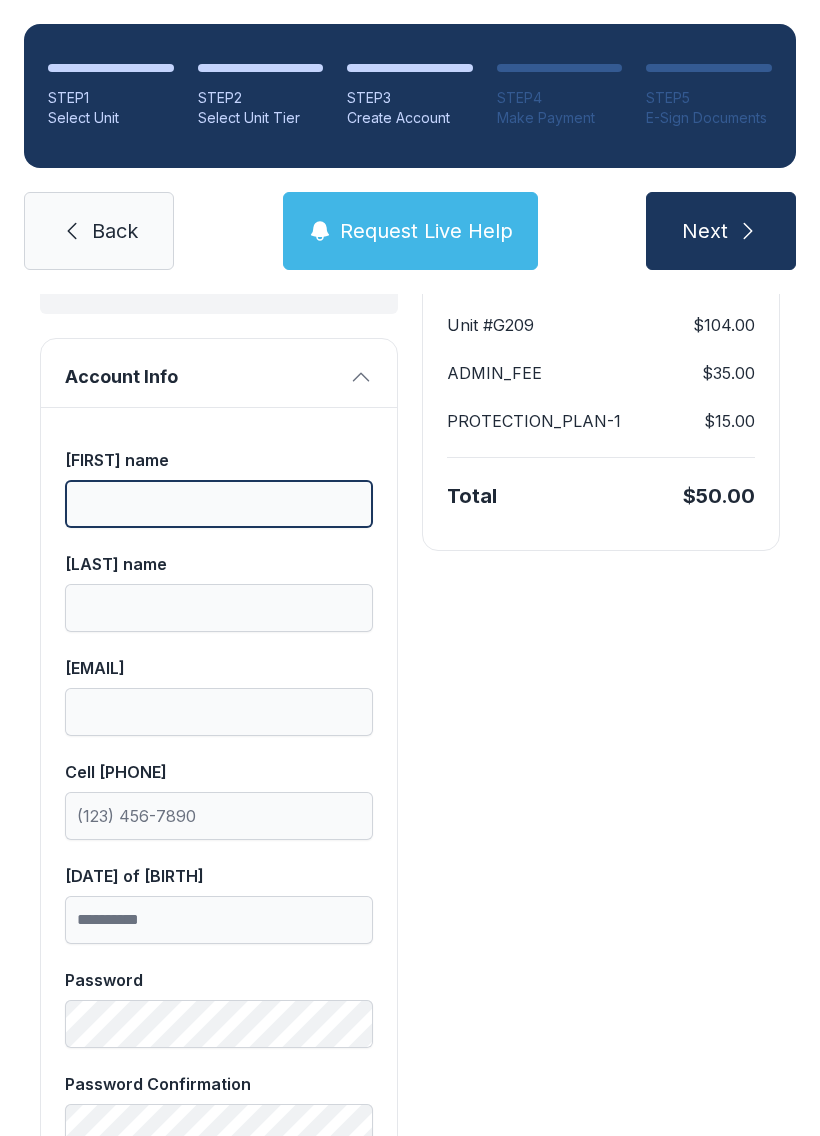 click on "[FIRST] name" at bounding box center (219, 504) 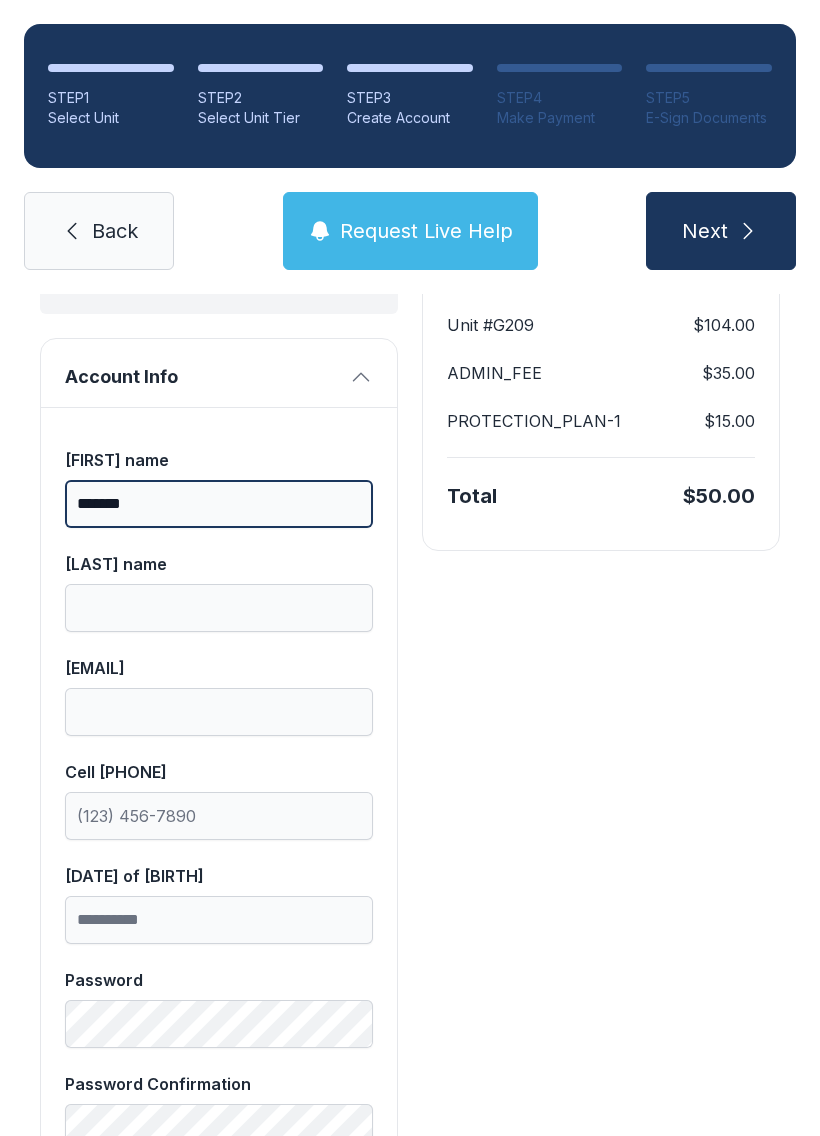type on "*******" 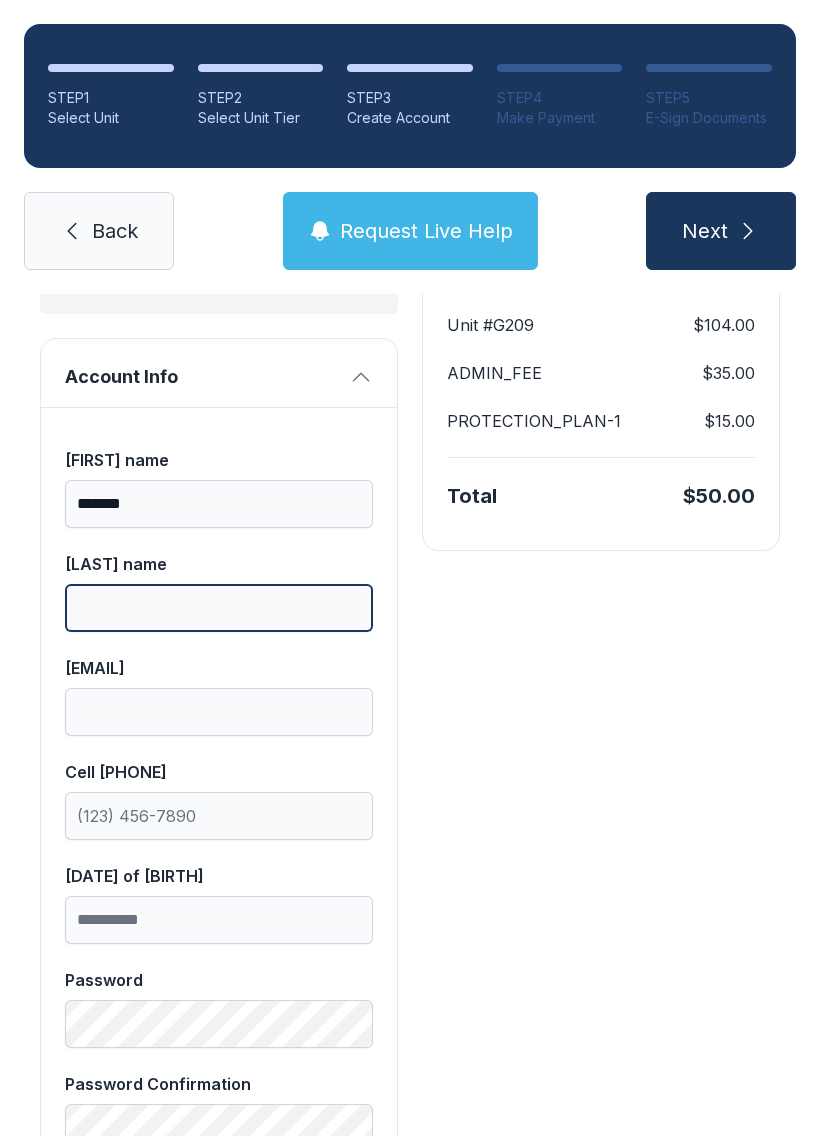 click on "[LAST] name" at bounding box center (219, 608) 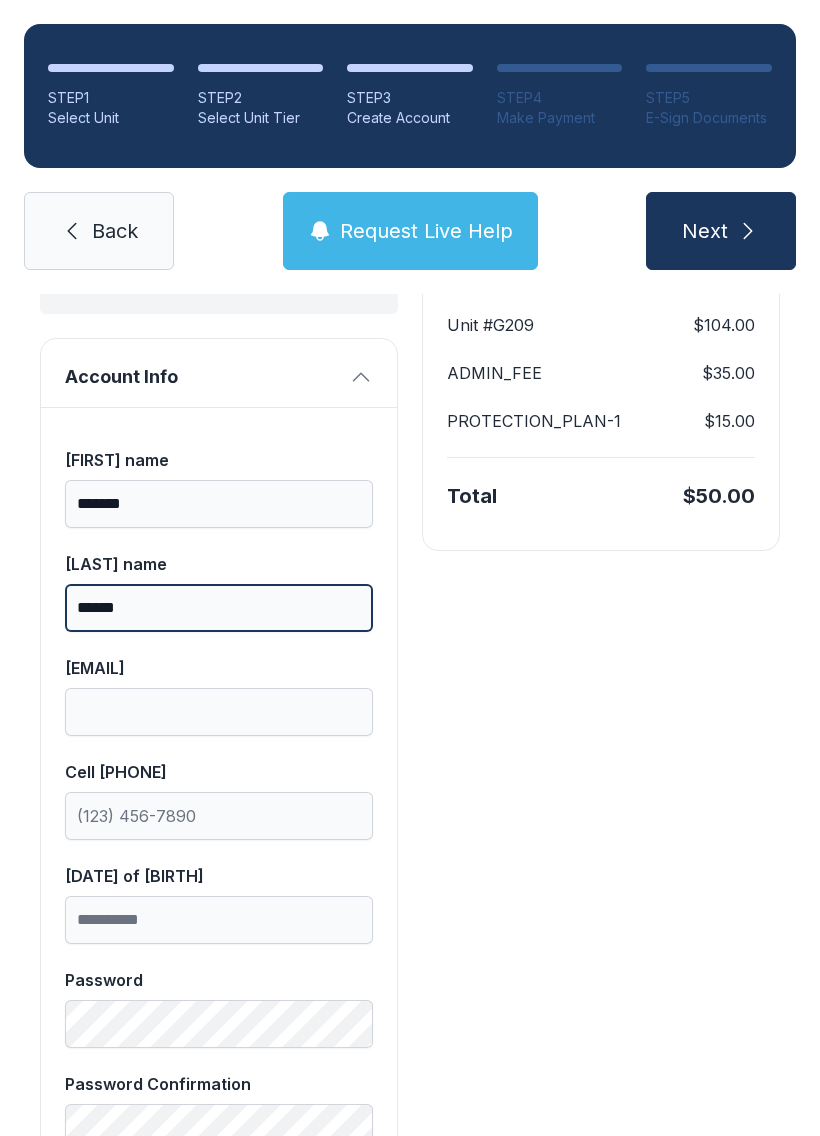 type on "******" 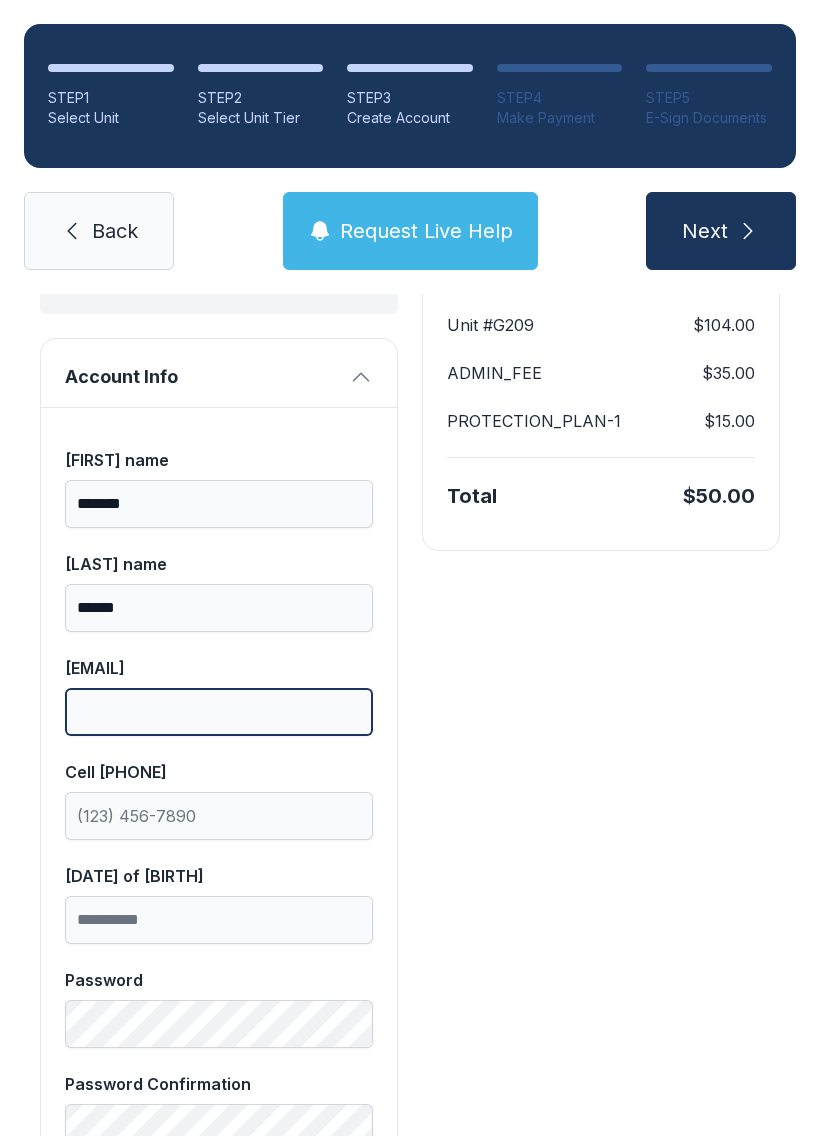 click on "[EMAIL]" at bounding box center (219, 712) 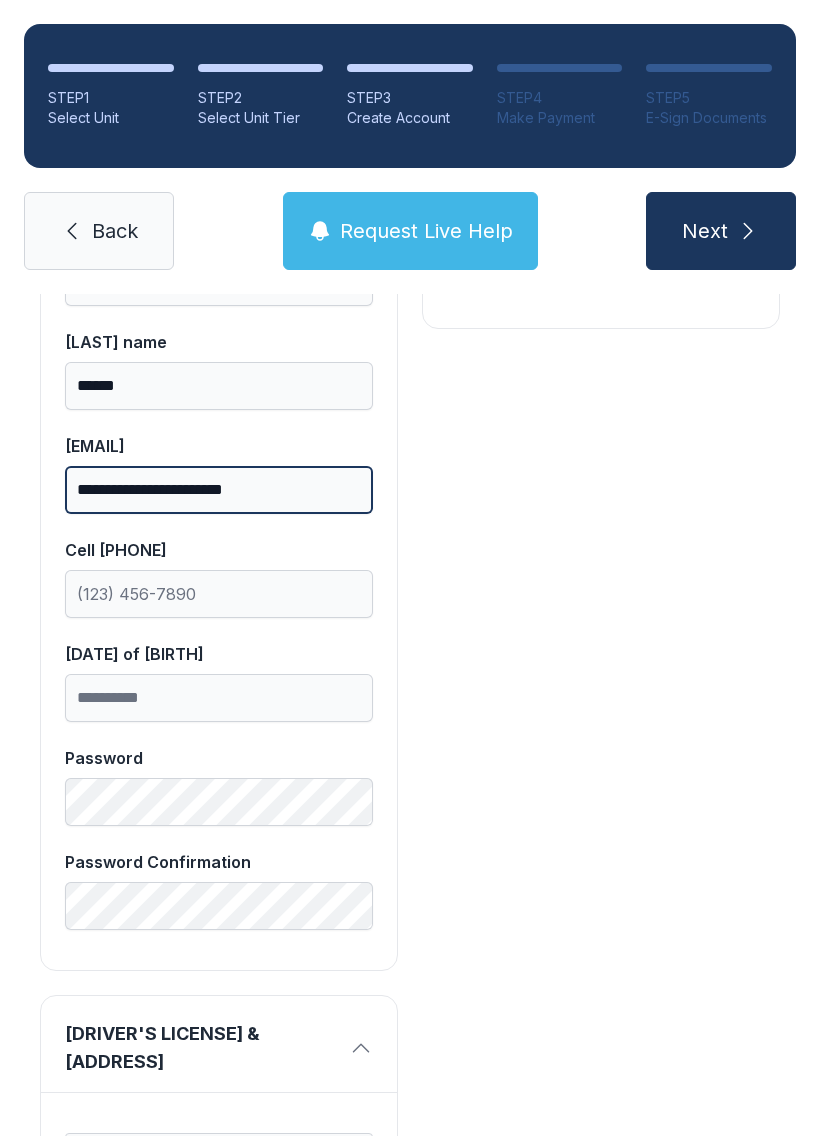 scroll, scrollTop: 539, scrollLeft: 0, axis: vertical 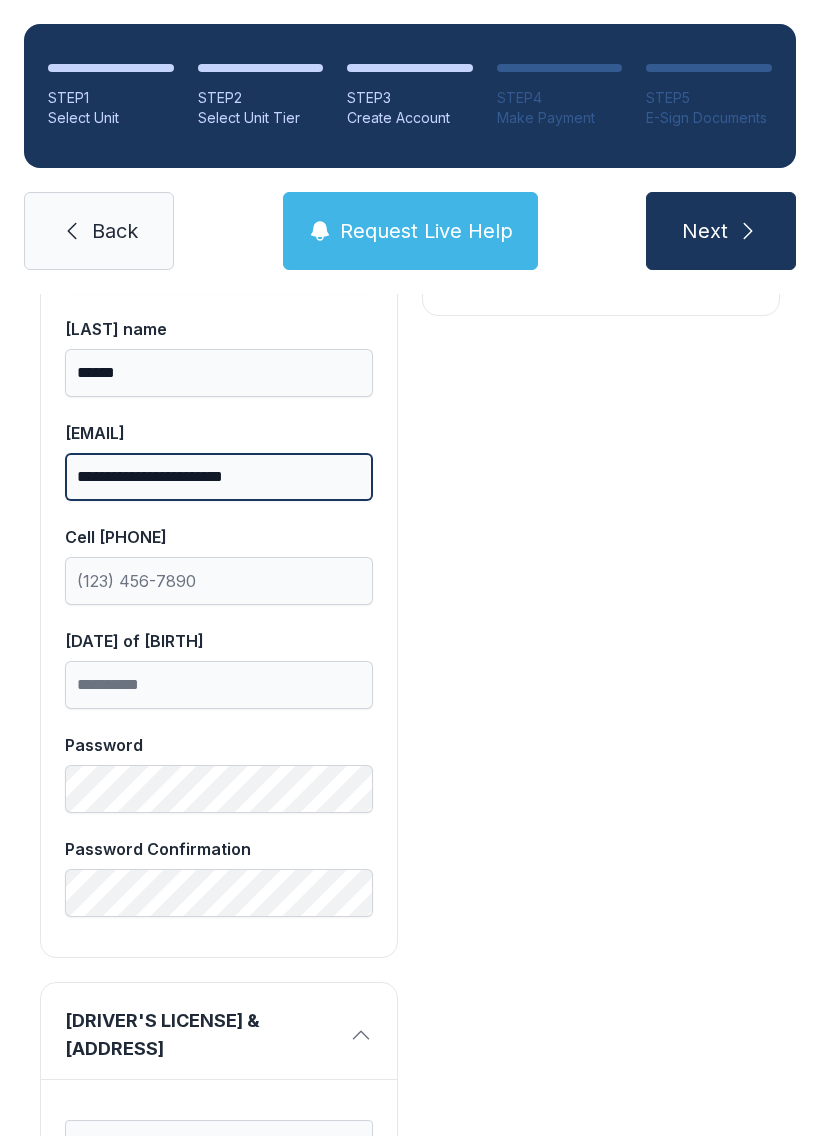 type on "**********" 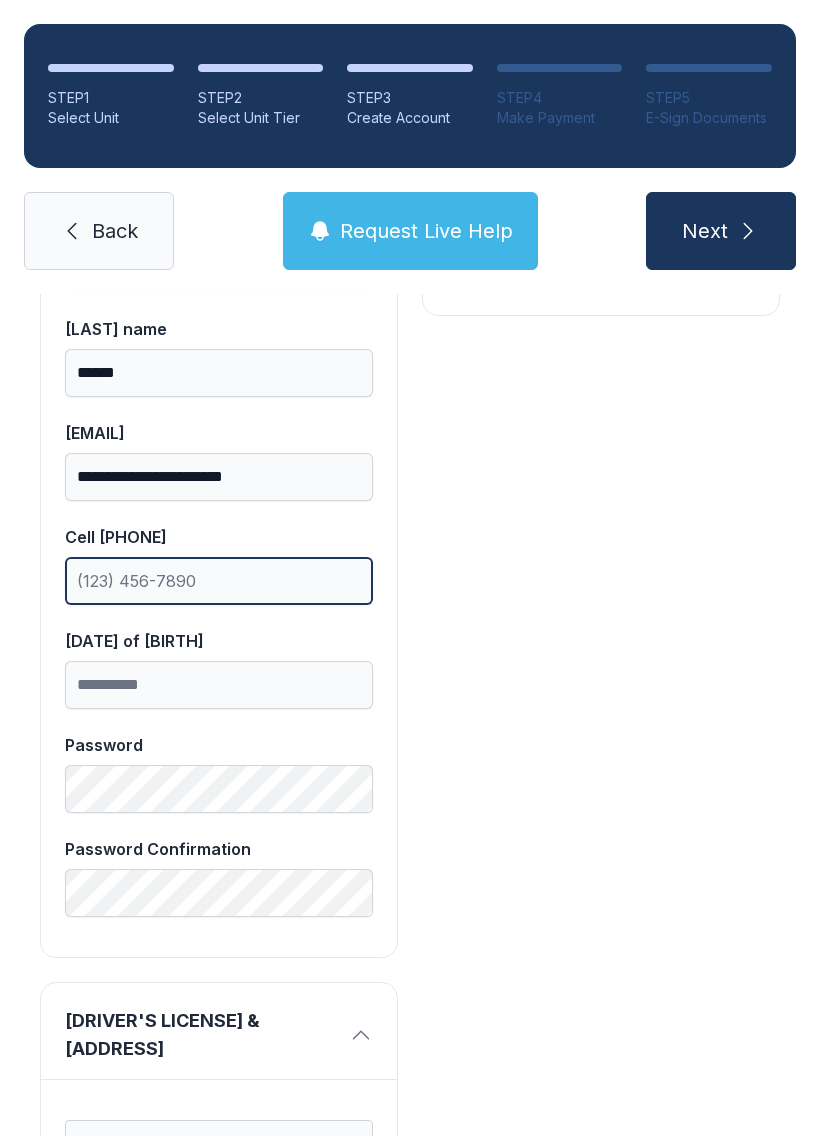 click on "Cell [PHONE]" at bounding box center (219, 581) 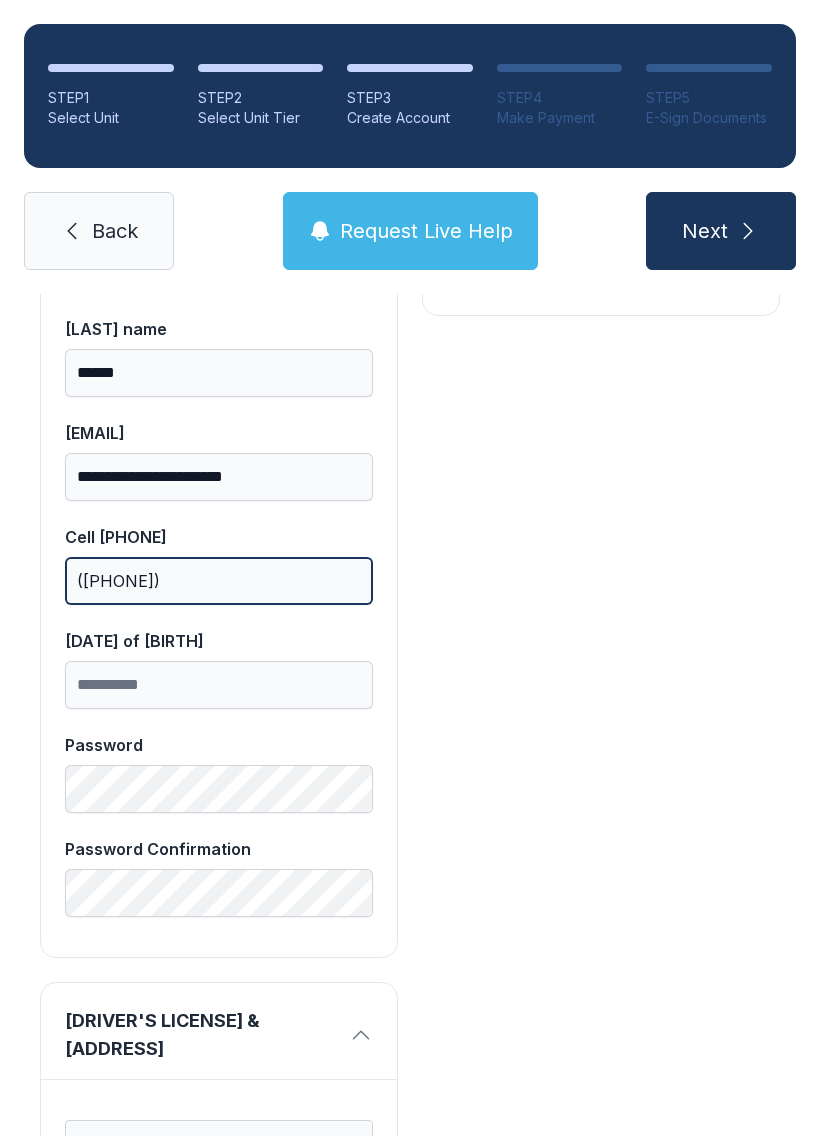 type on "([PHONE])" 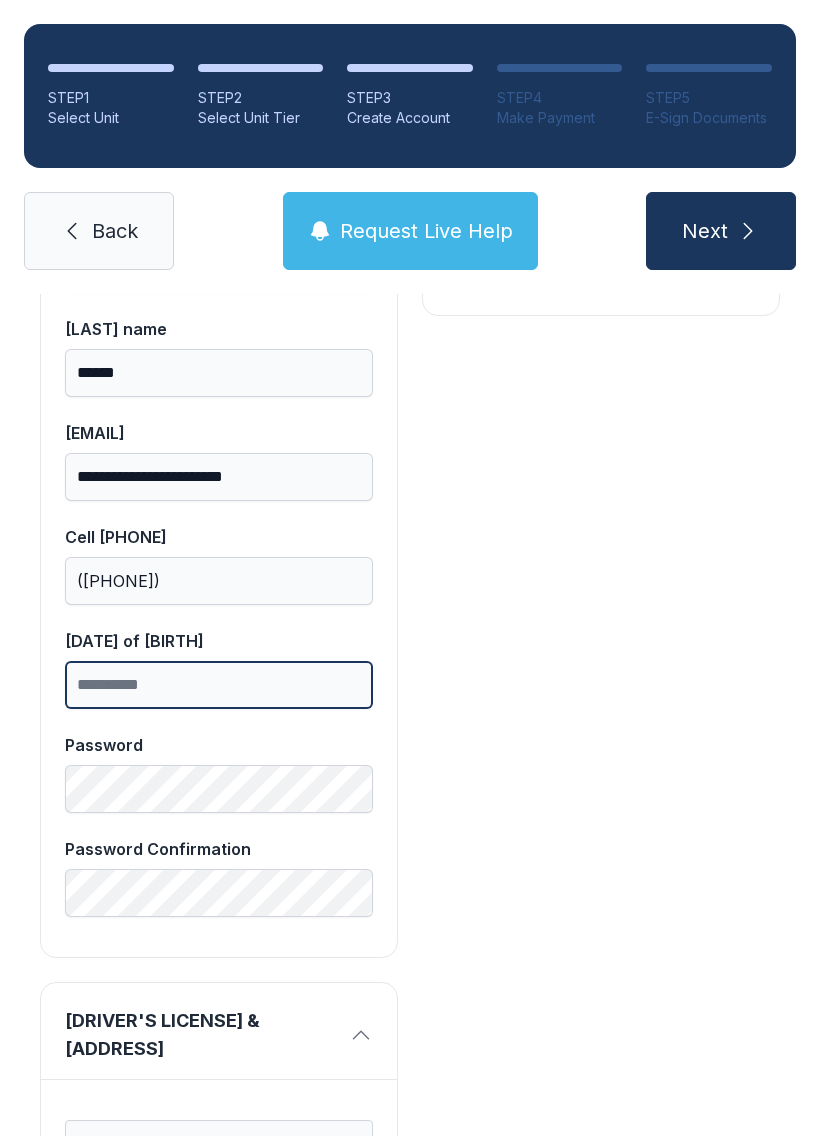 click on "[DATE] of [BIRTH]" at bounding box center (219, 685) 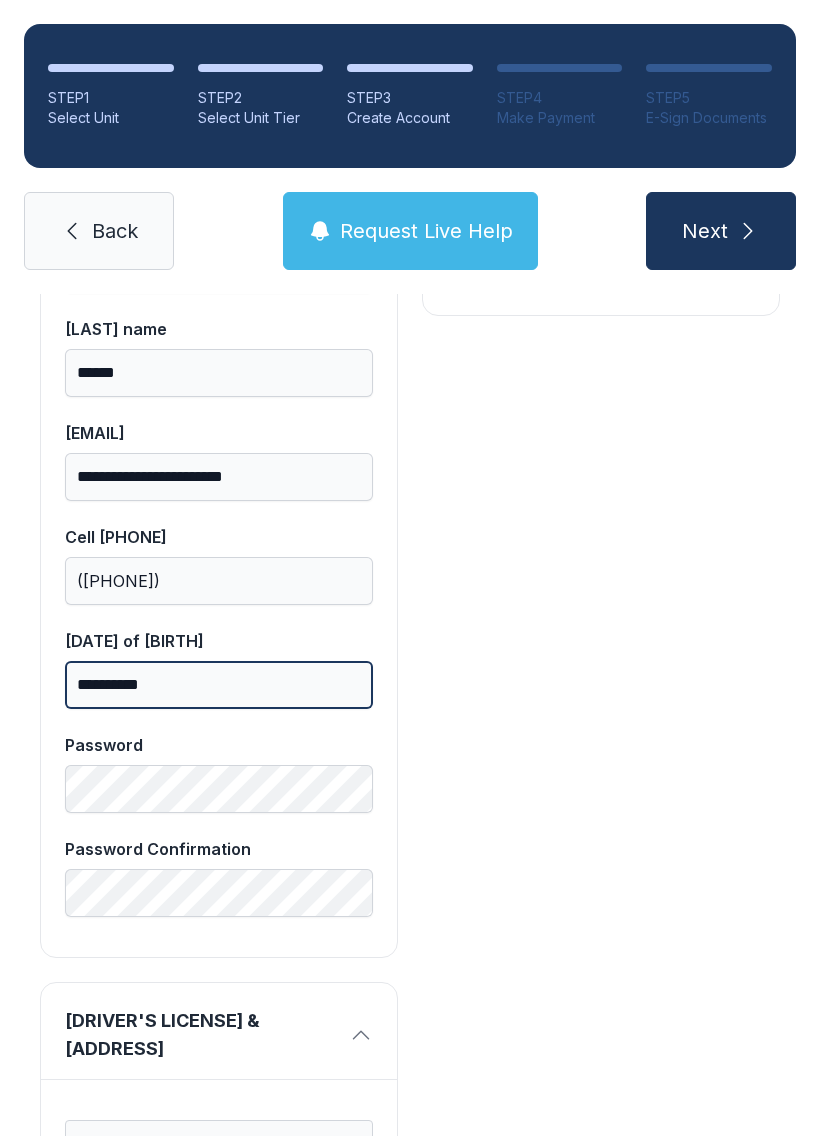 type on "**********" 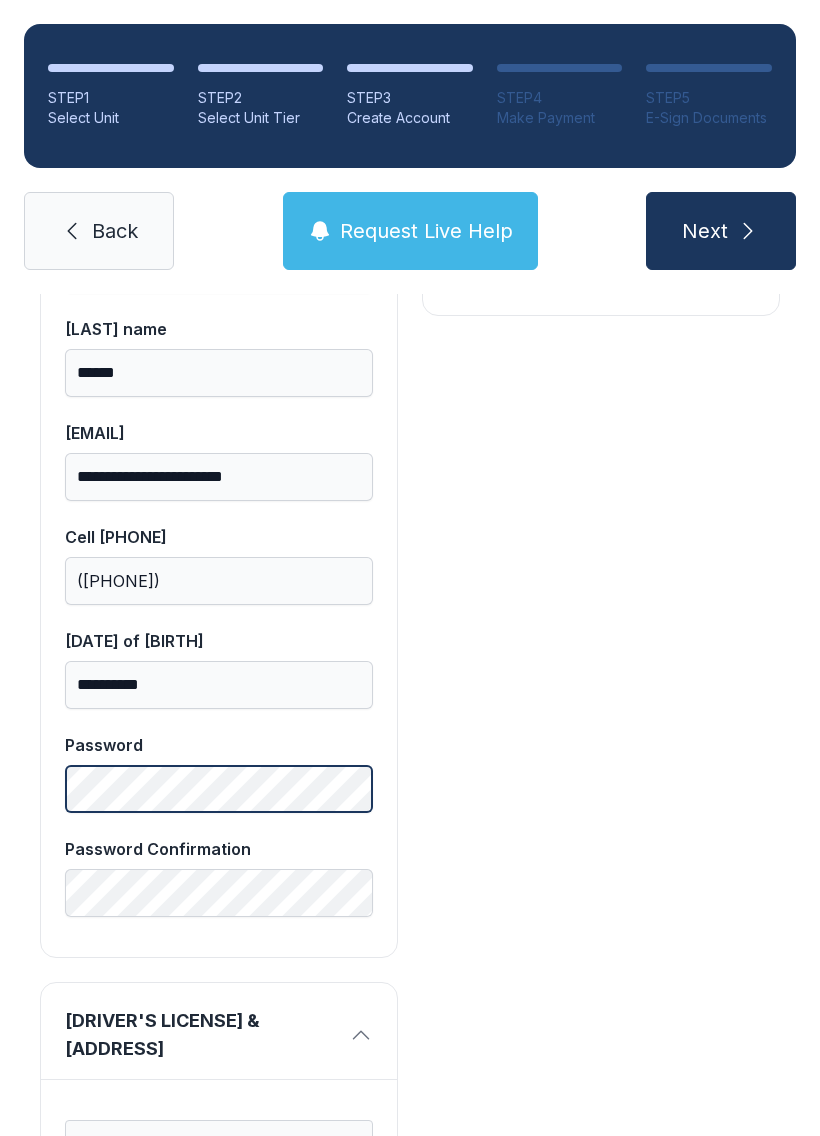 scroll, scrollTop: 44, scrollLeft: 0, axis: vertical 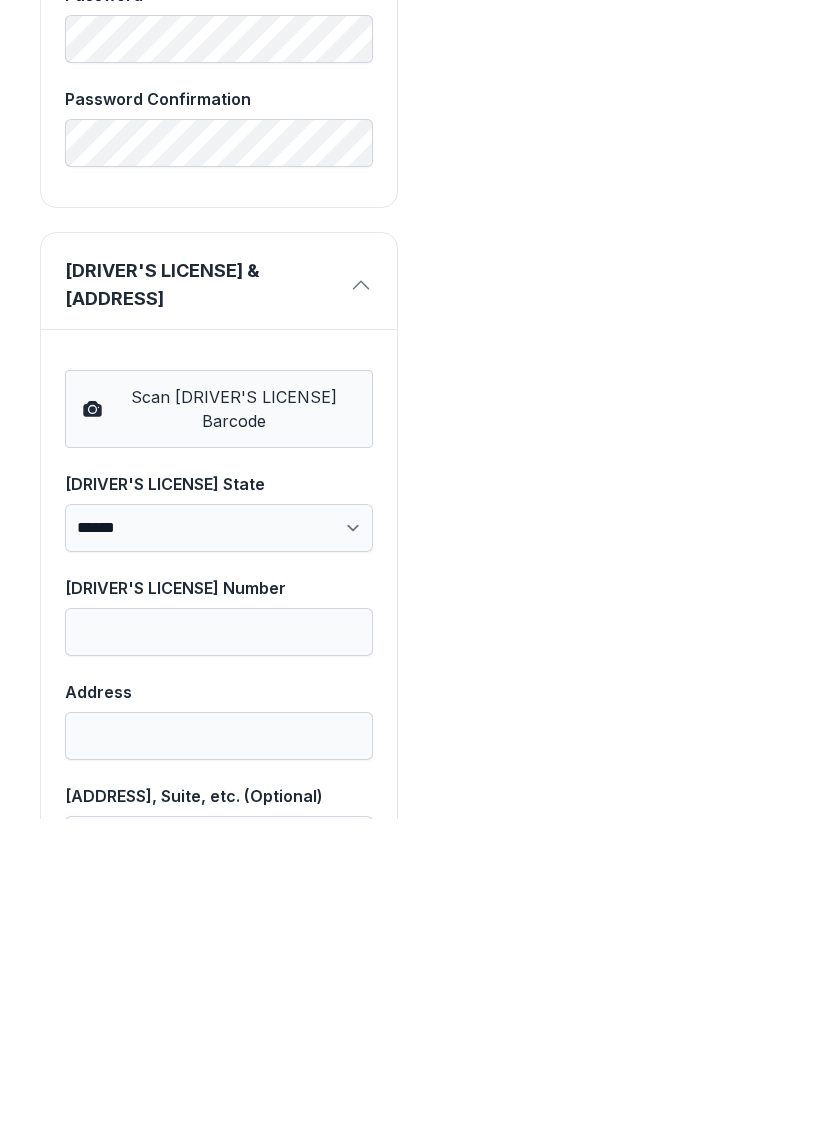 click on "Scan [DRIVER'S LICENSE] Barcode" at bounding box center [233, 726] 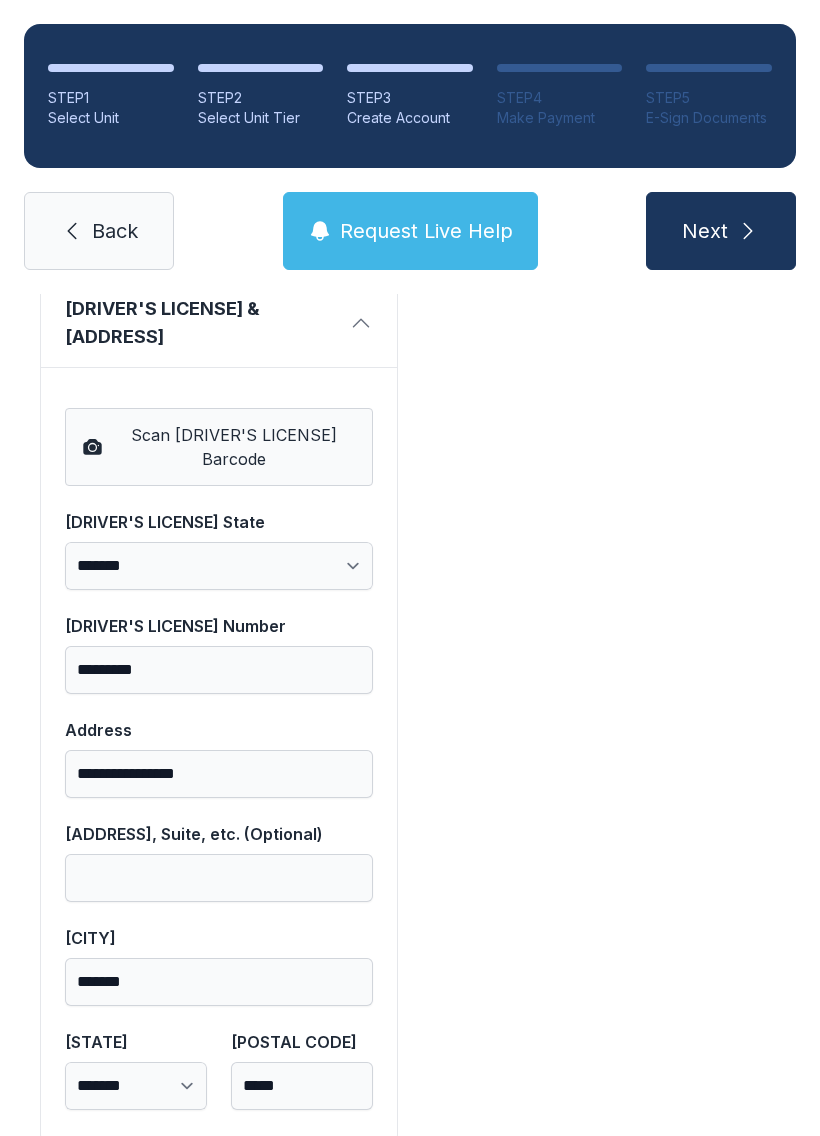 scroll, scrollTop: 1250, scrollLeft: 0, axis: vertical 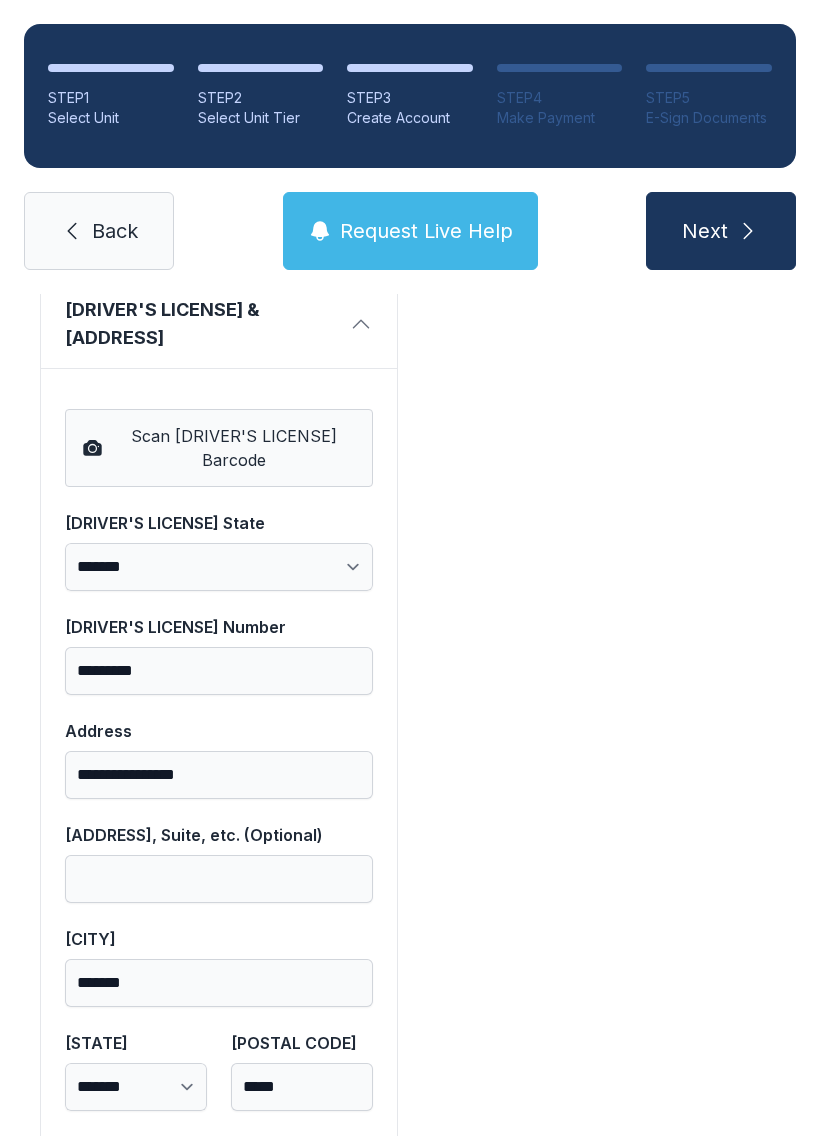 click at bounding box center (748, 231) 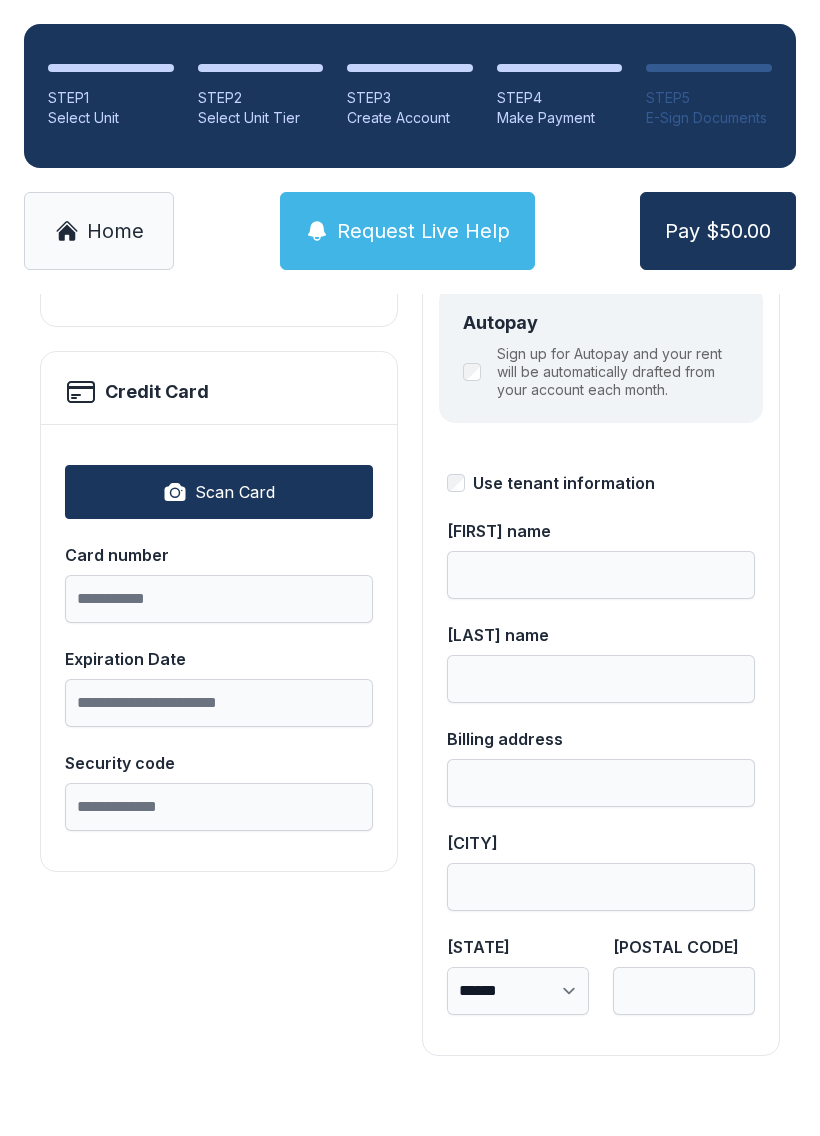 scroll, scrollTop: 0, scrollLeft: 0, axis: both 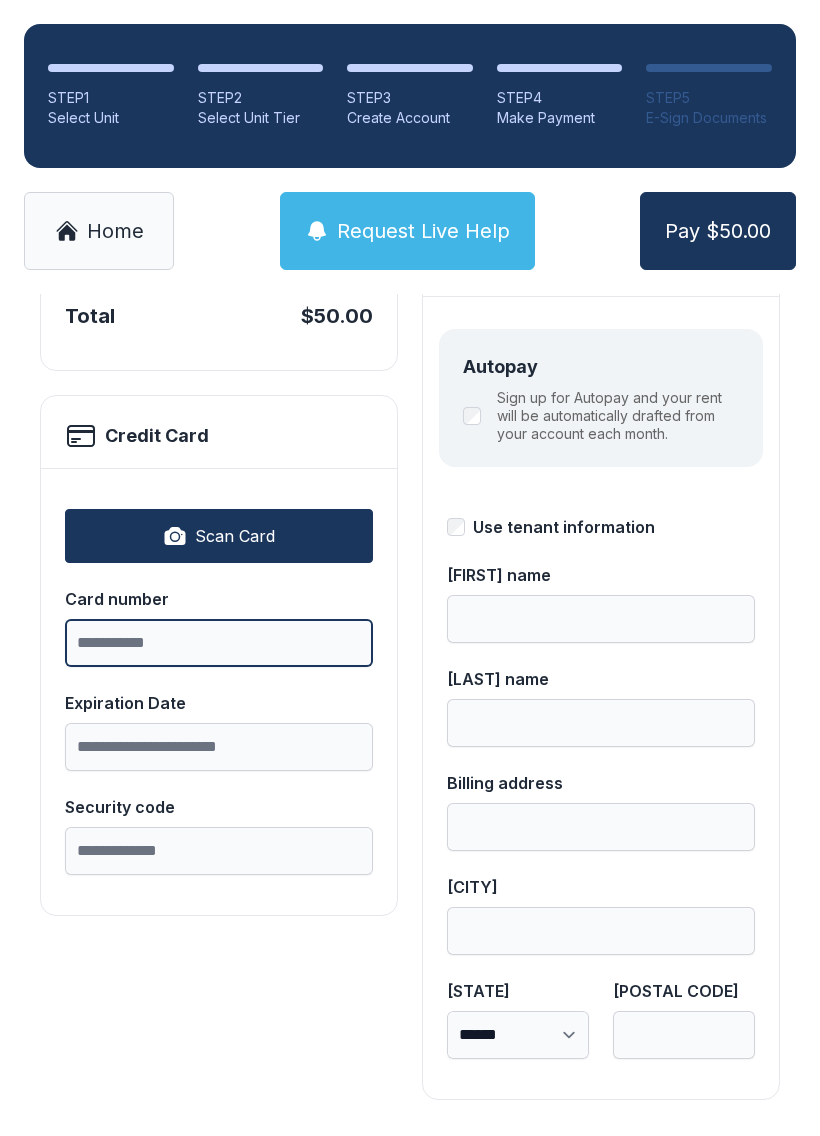 click on "Card number" at bounding box center [219, 643] 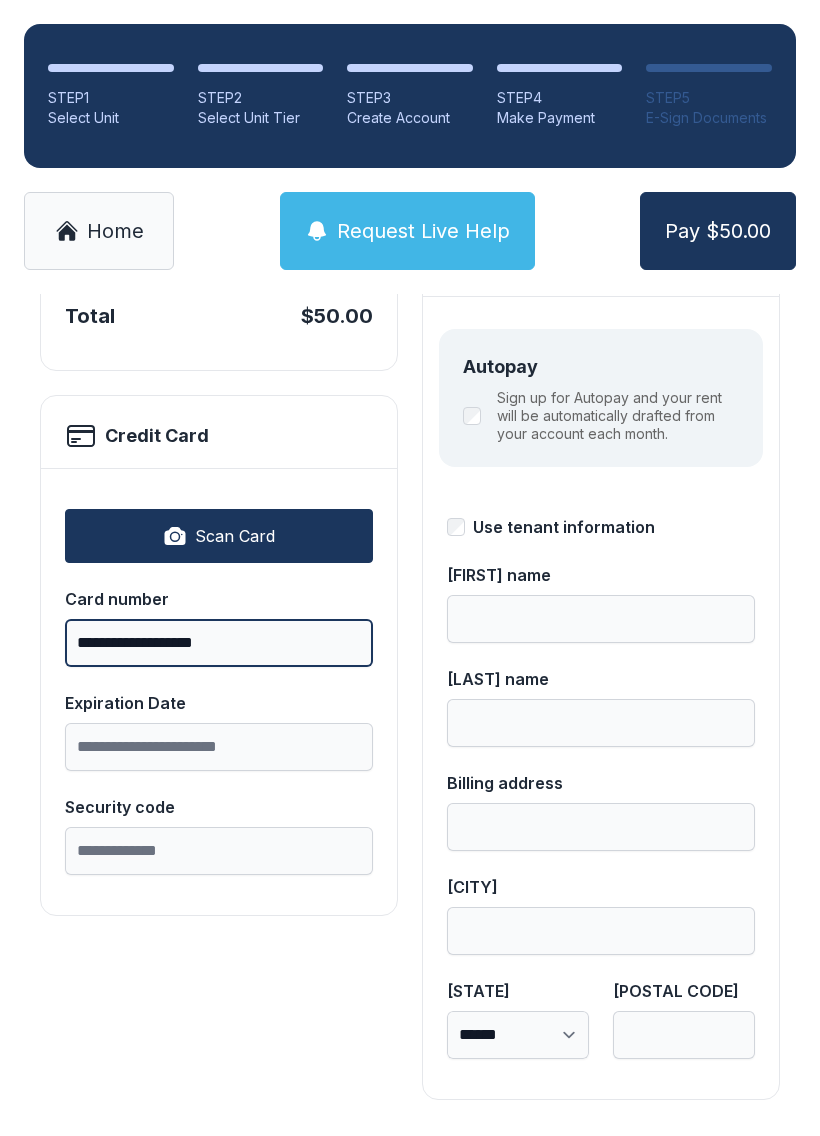 type on "**********" 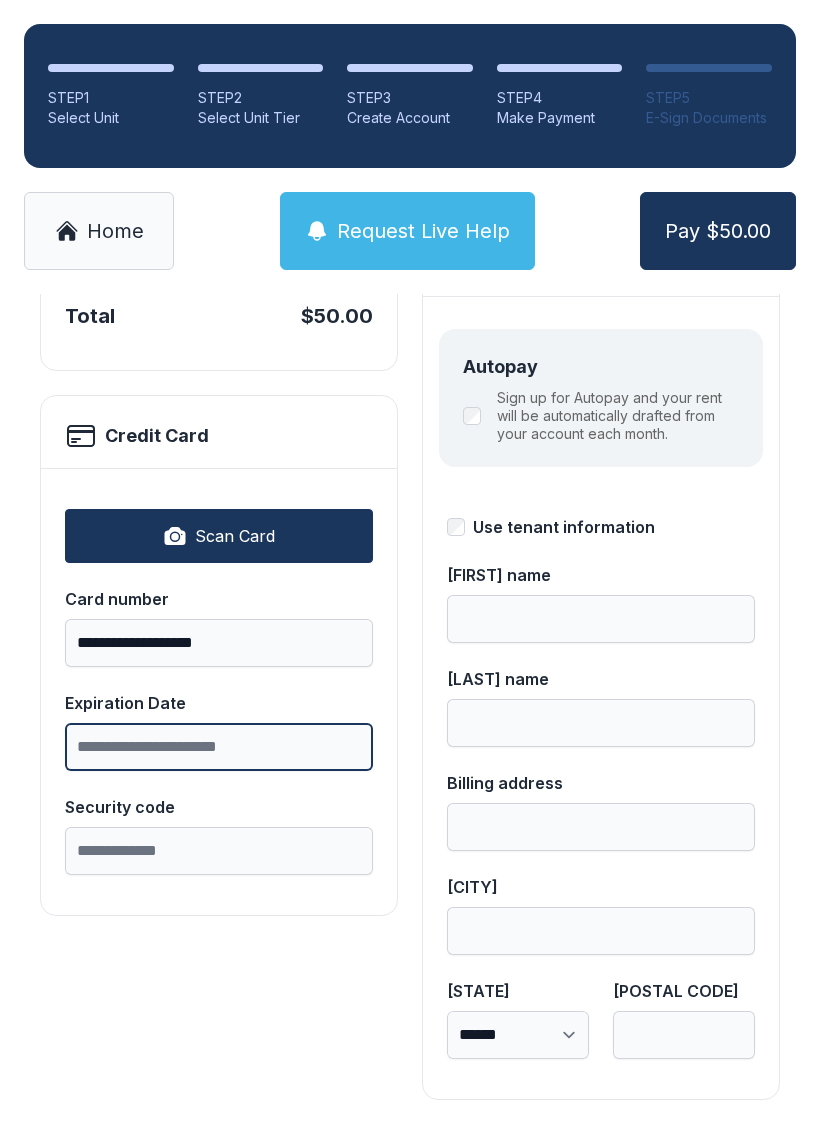 click on "Expiration Date" at bounding box center (219, 747) 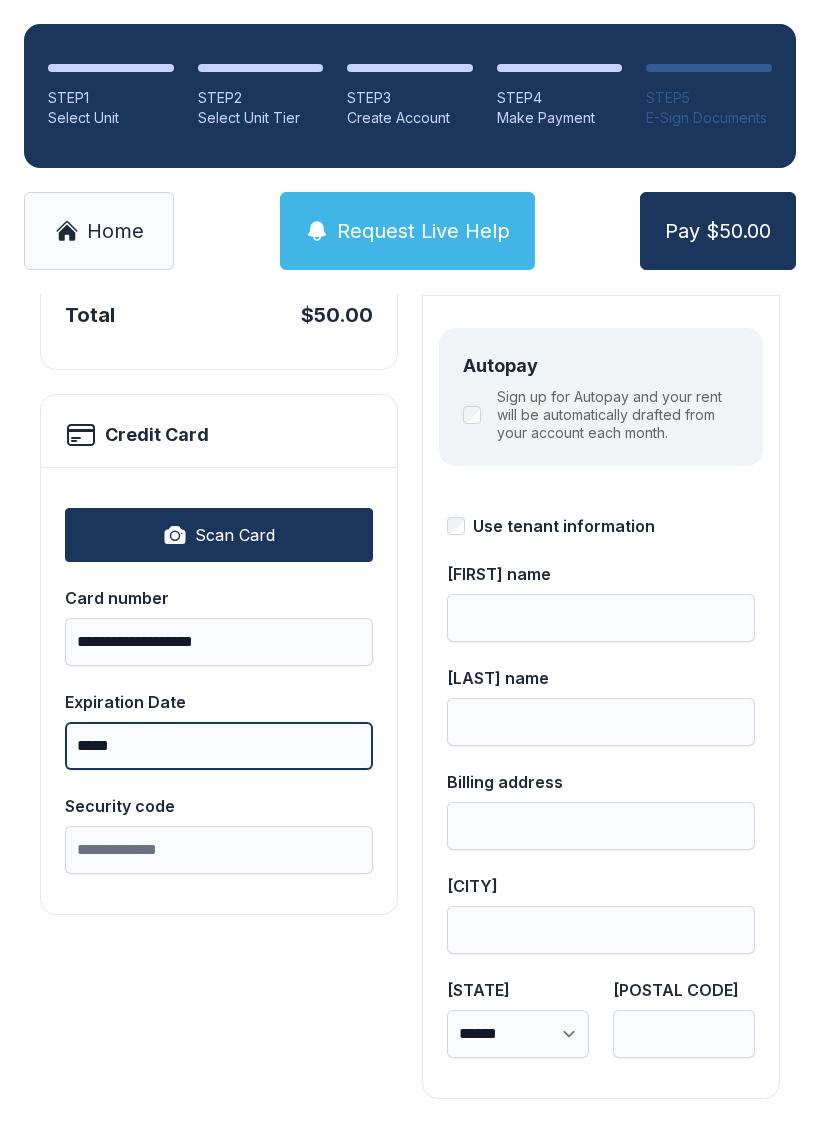 scroll, scrollTop: 218, scrollLeft: 0, axis: vertical 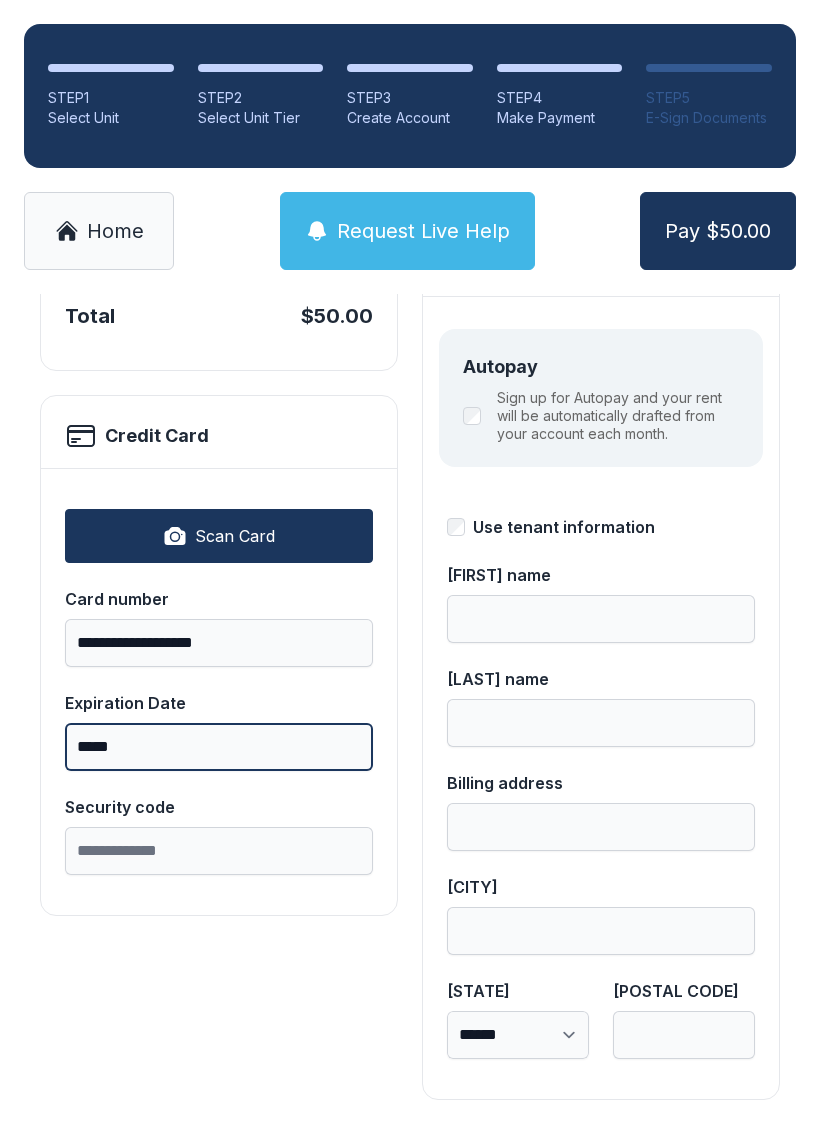 type on "*****" 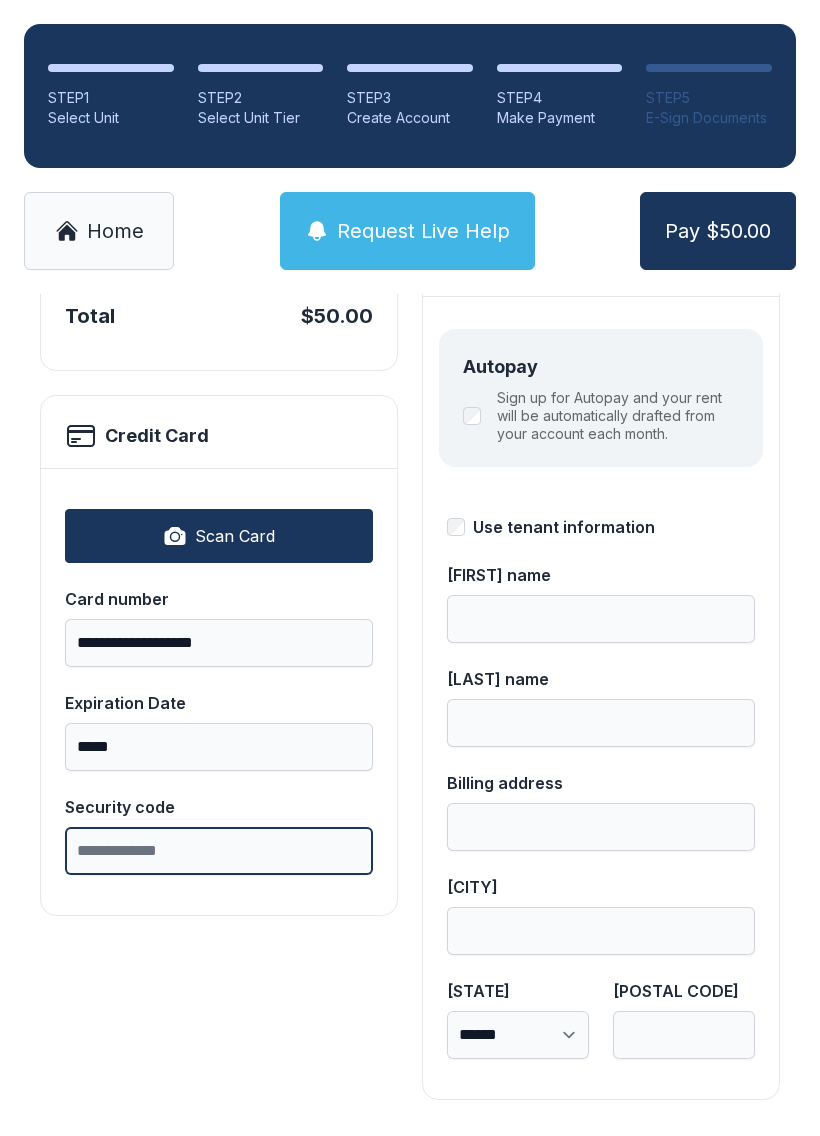 scroll, scrollTop: 44, scrollLeft: 0, axis: vertical 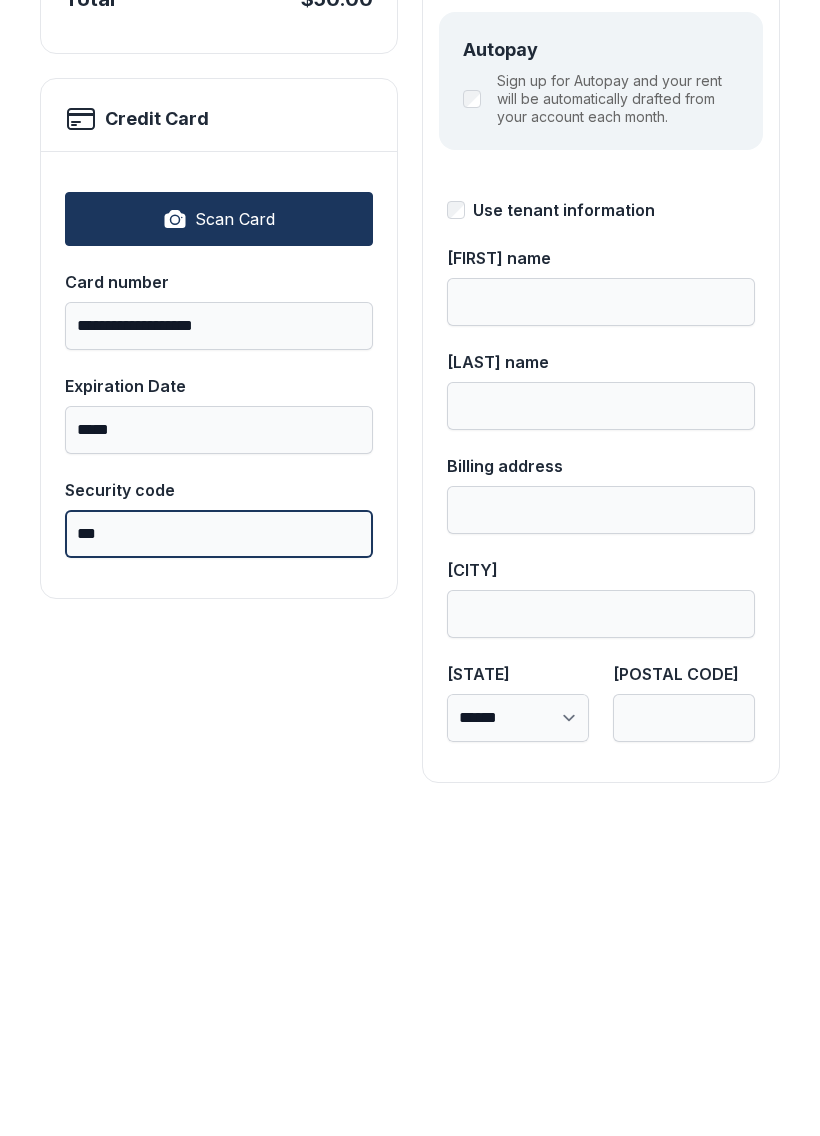 type on "***" 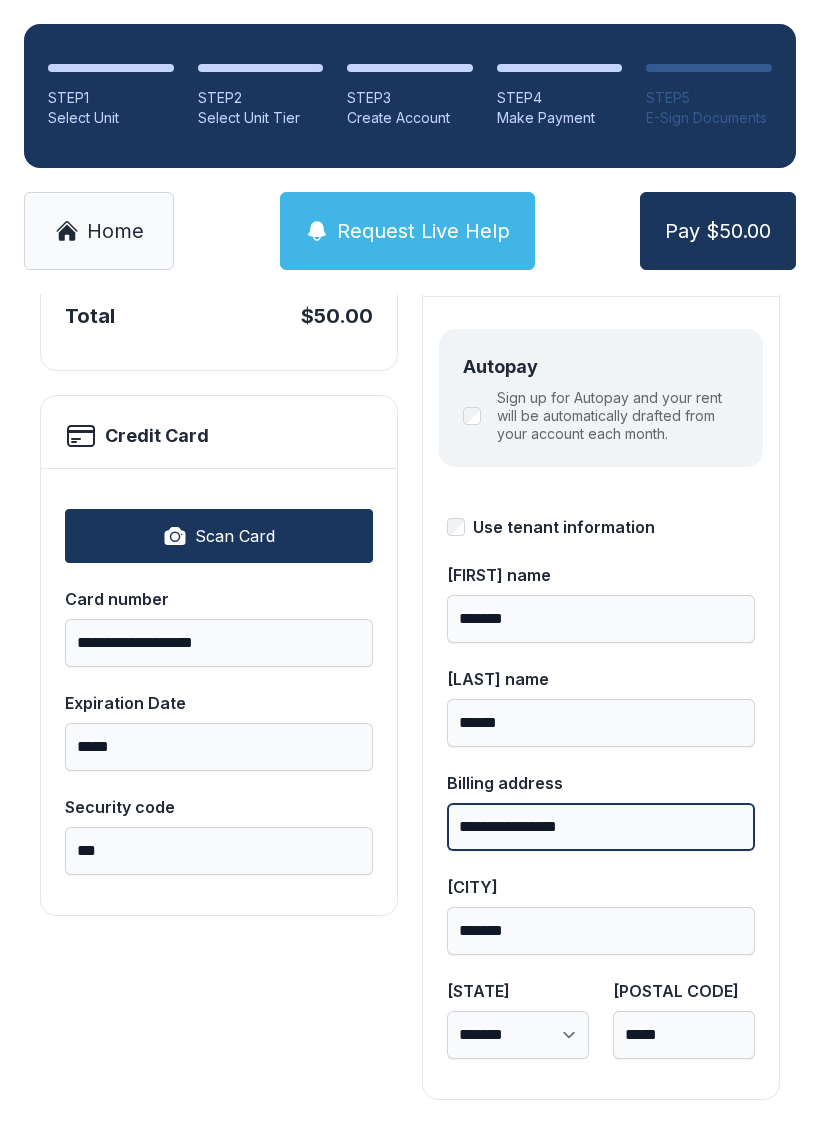 click on "**********" at bounding box center [601, 827] 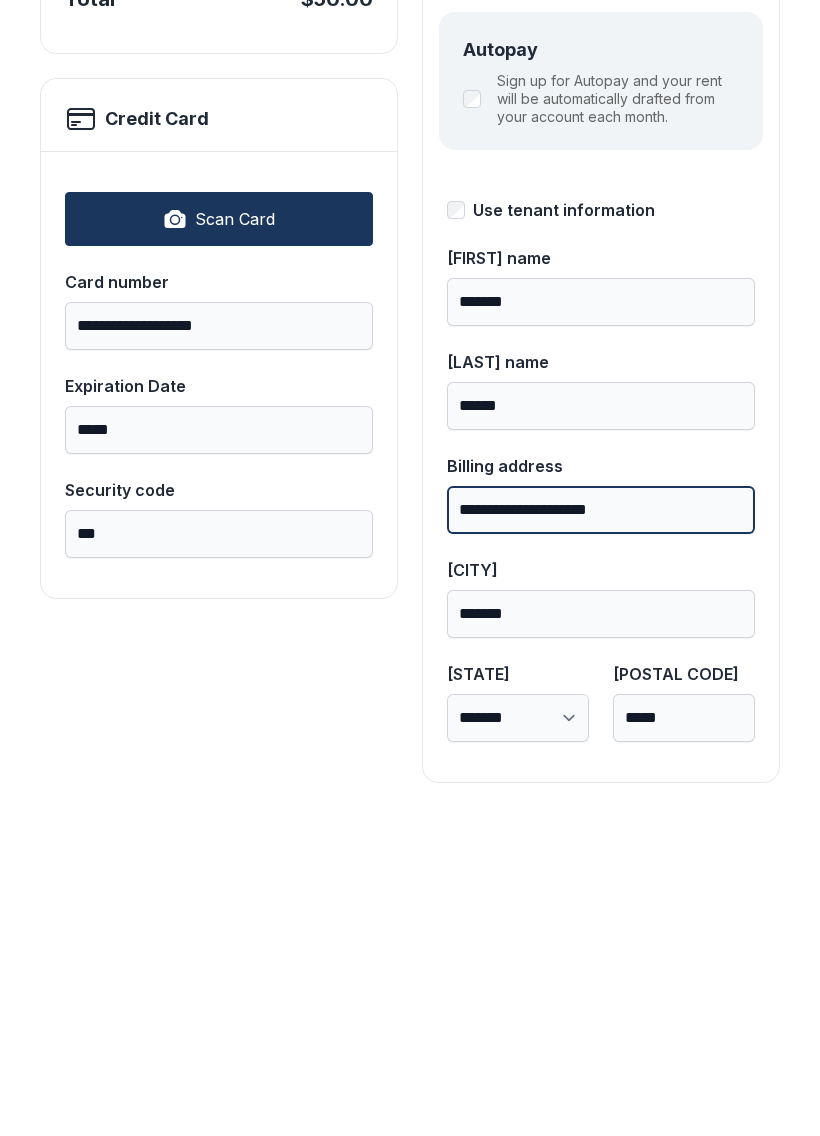 type on "**********" 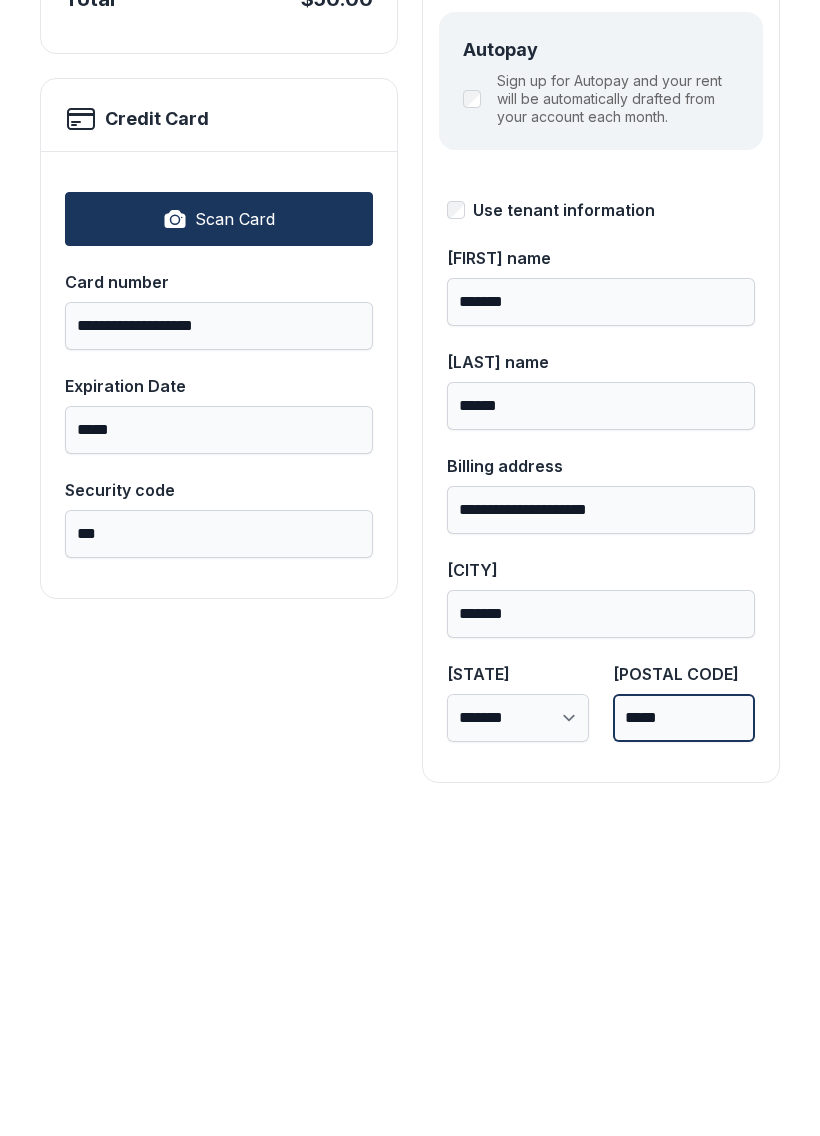 click on "*****" at bounding box center [684, 1035] 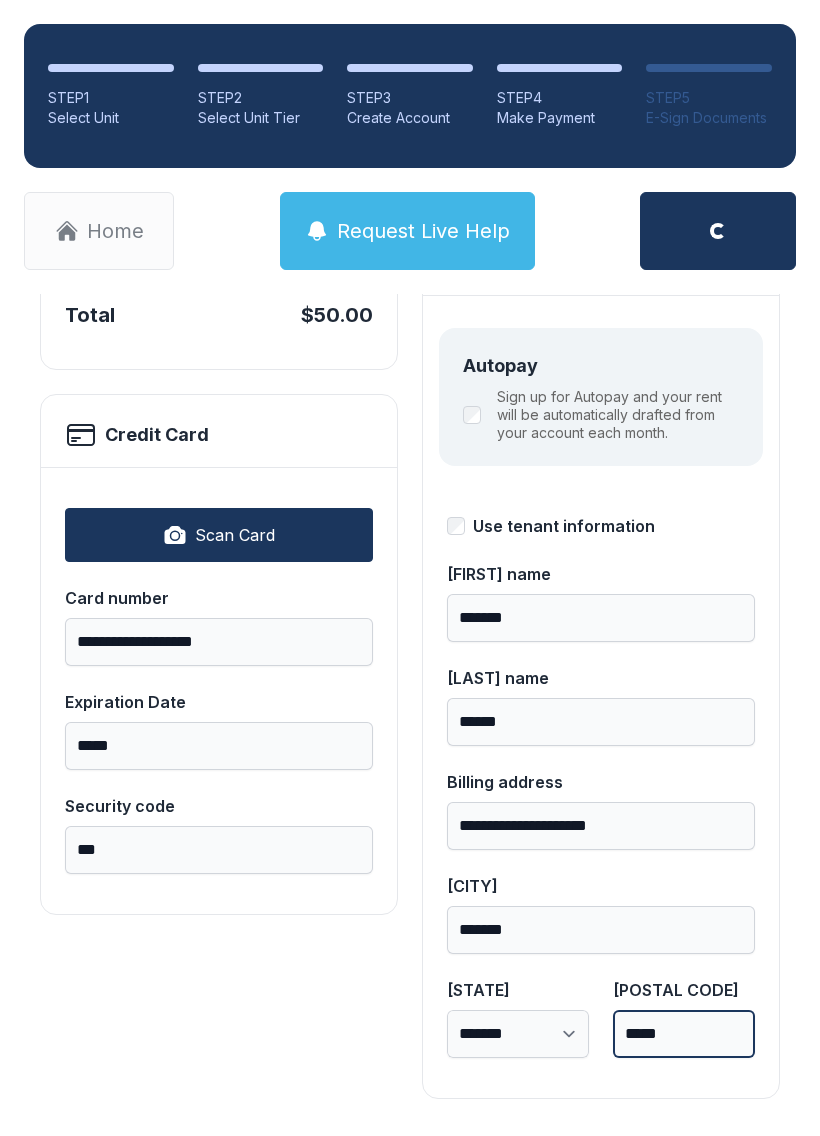 scroll, scrollTop: 218, scrollLeft: 0, axis: vertical 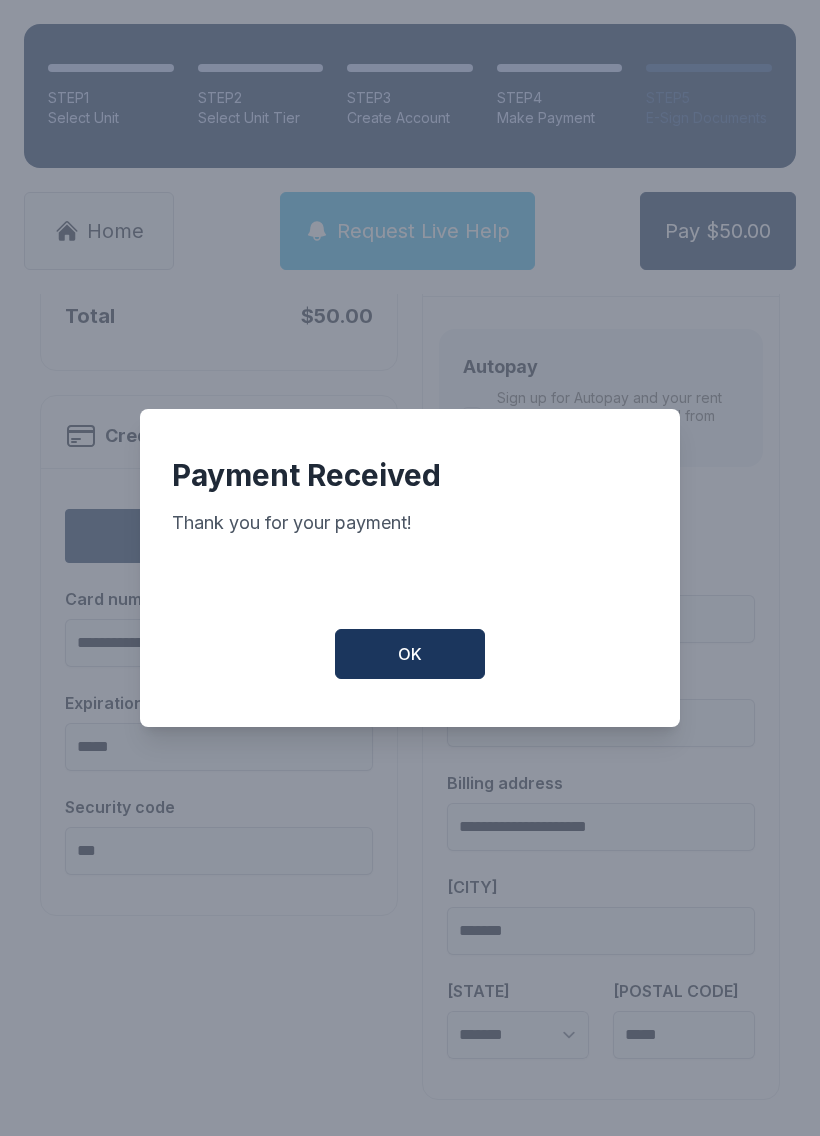 click on "OK" at bounding box center [410, 654] 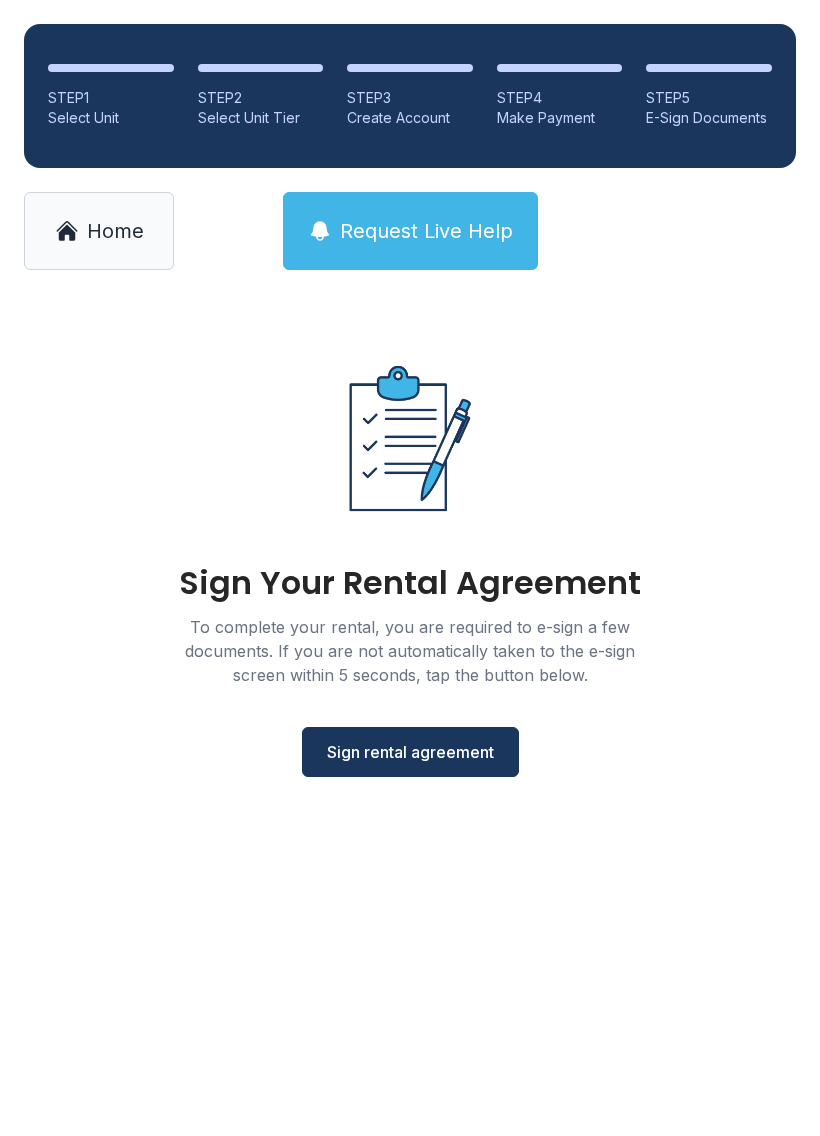 scroll, scrollTop: 0, scrollLeft: 0, axis: both 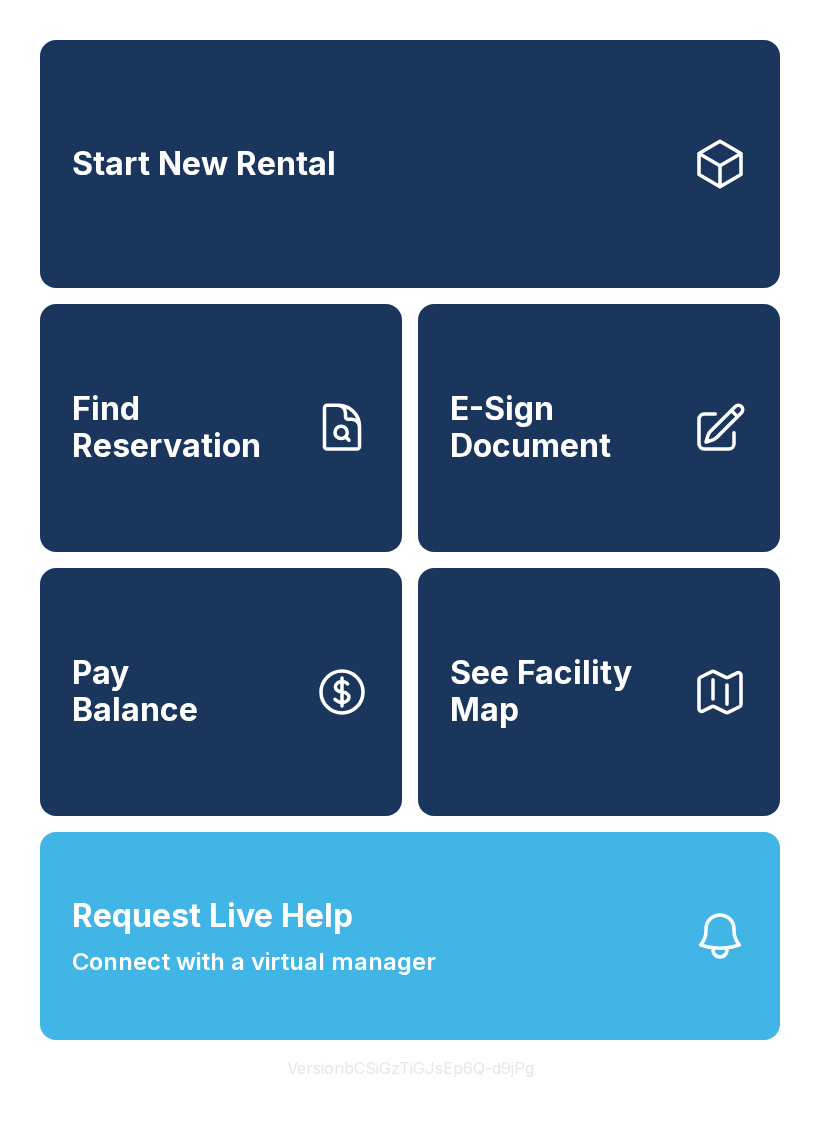 click on "Find Reservation" at bounding box center (185, 427) 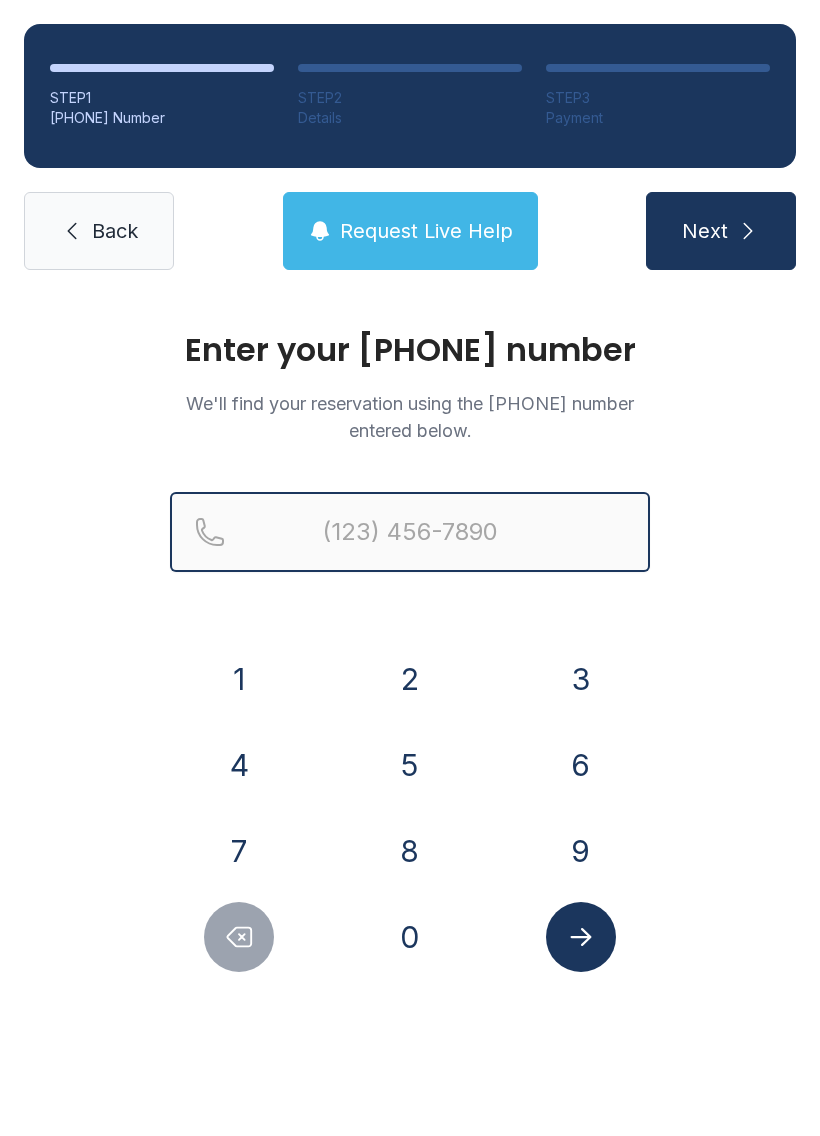 click at bounding box center (410, 532) 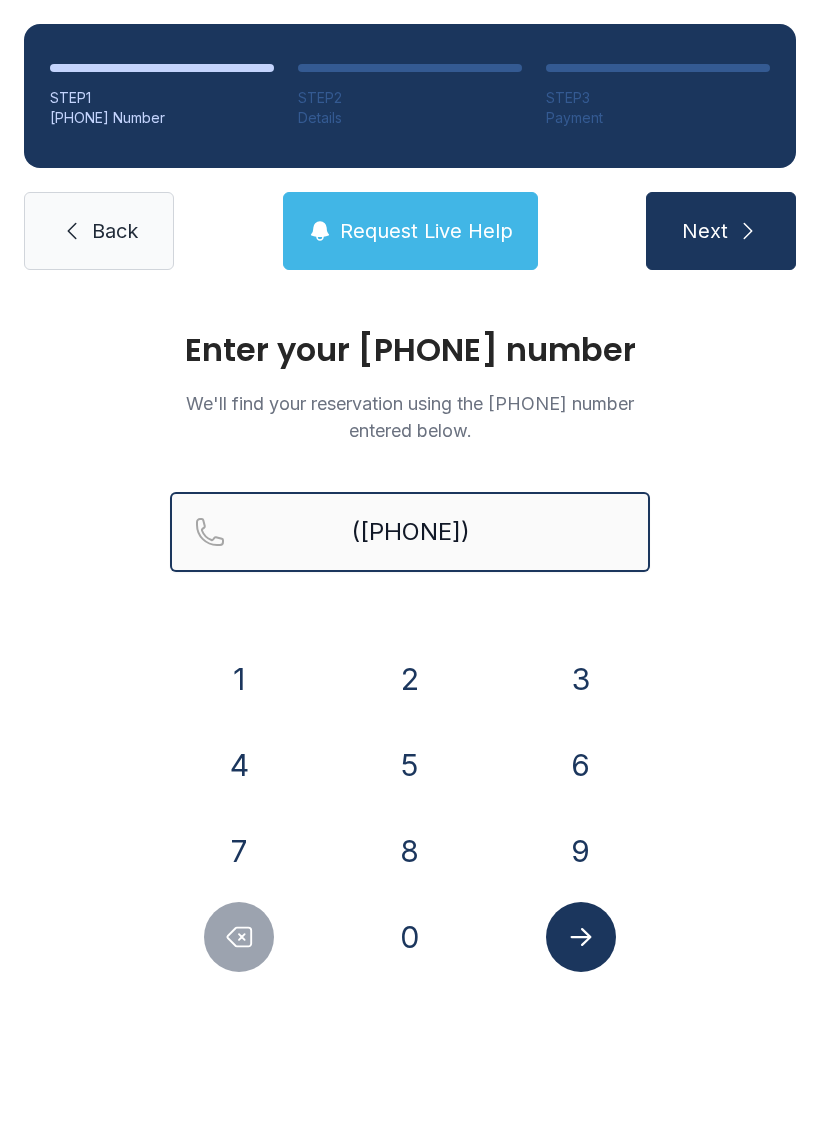 type on "([PHONE])" 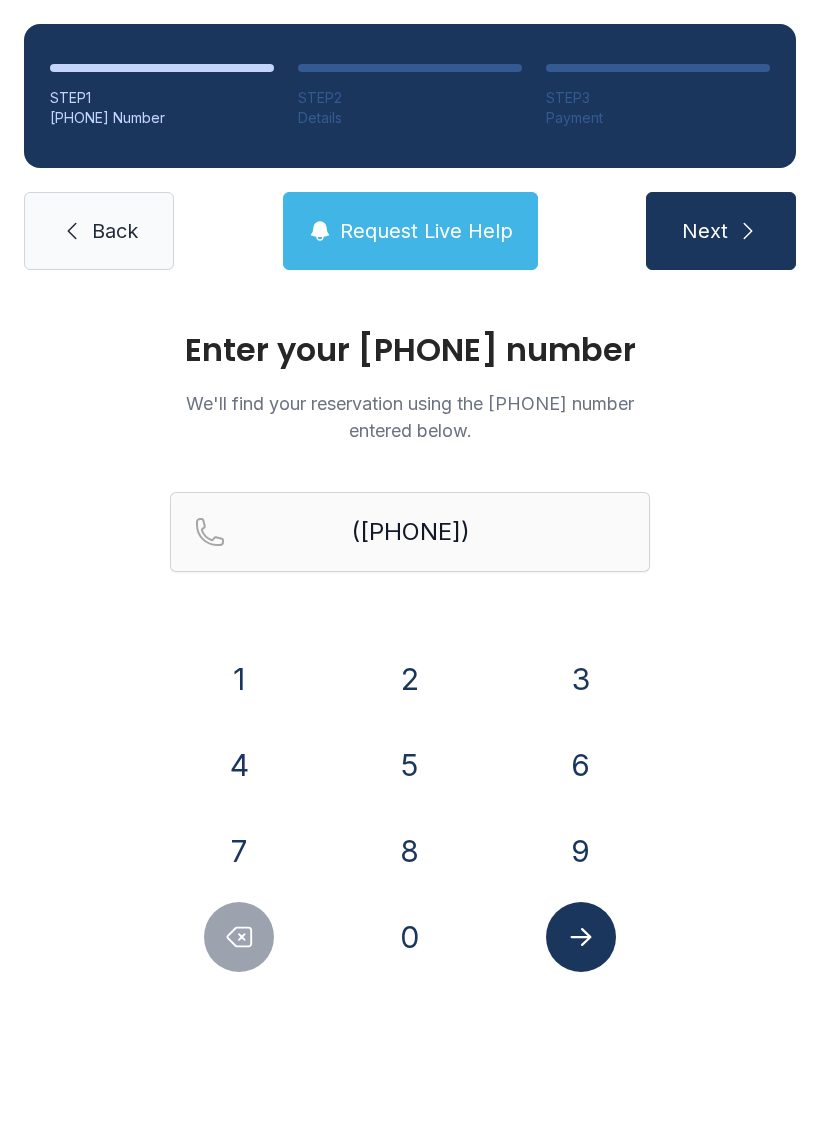 click at bounding box center [748, 231] 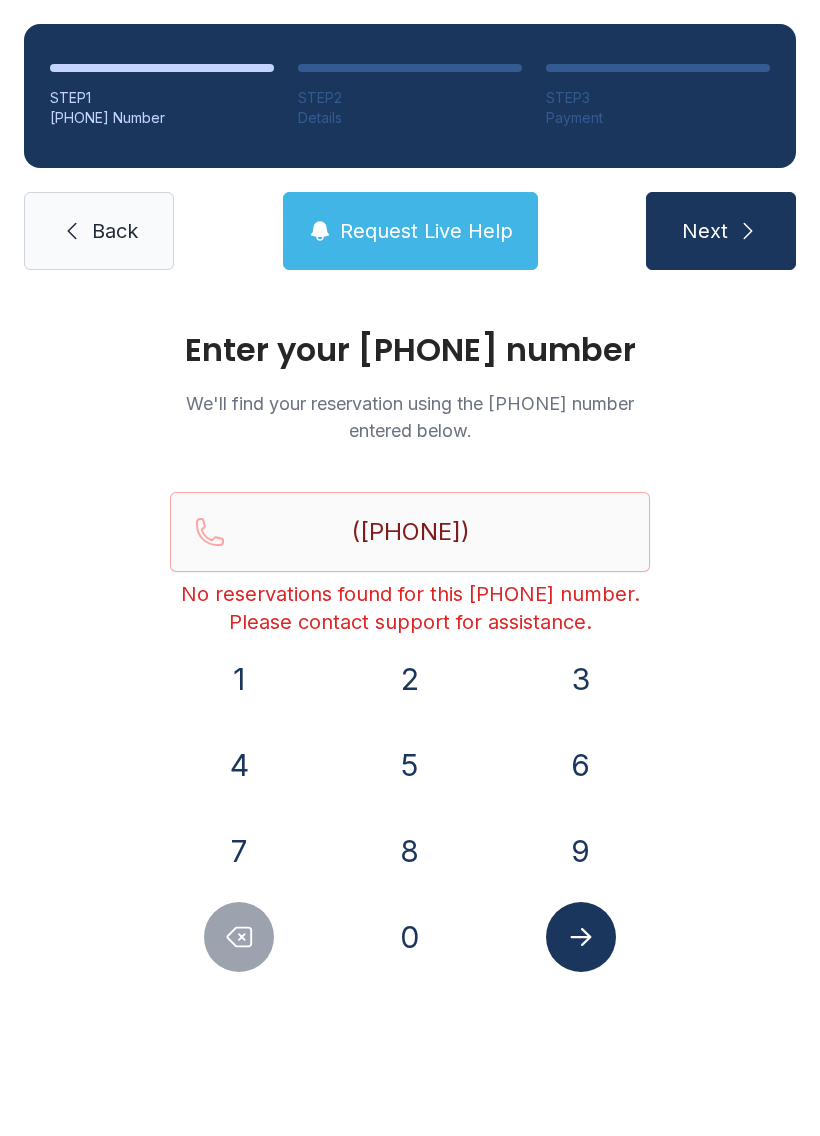 click on "Back" at bounding box center [115, 231] 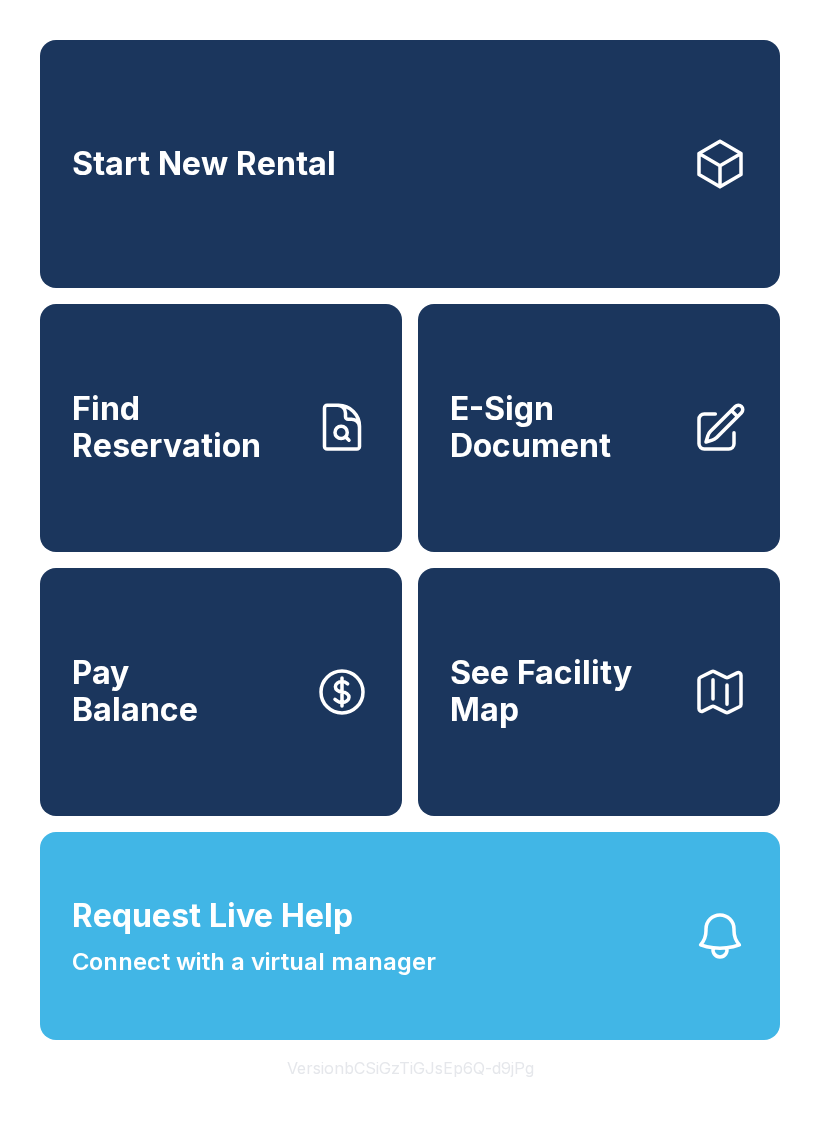 click at bounding box center (721, 427) 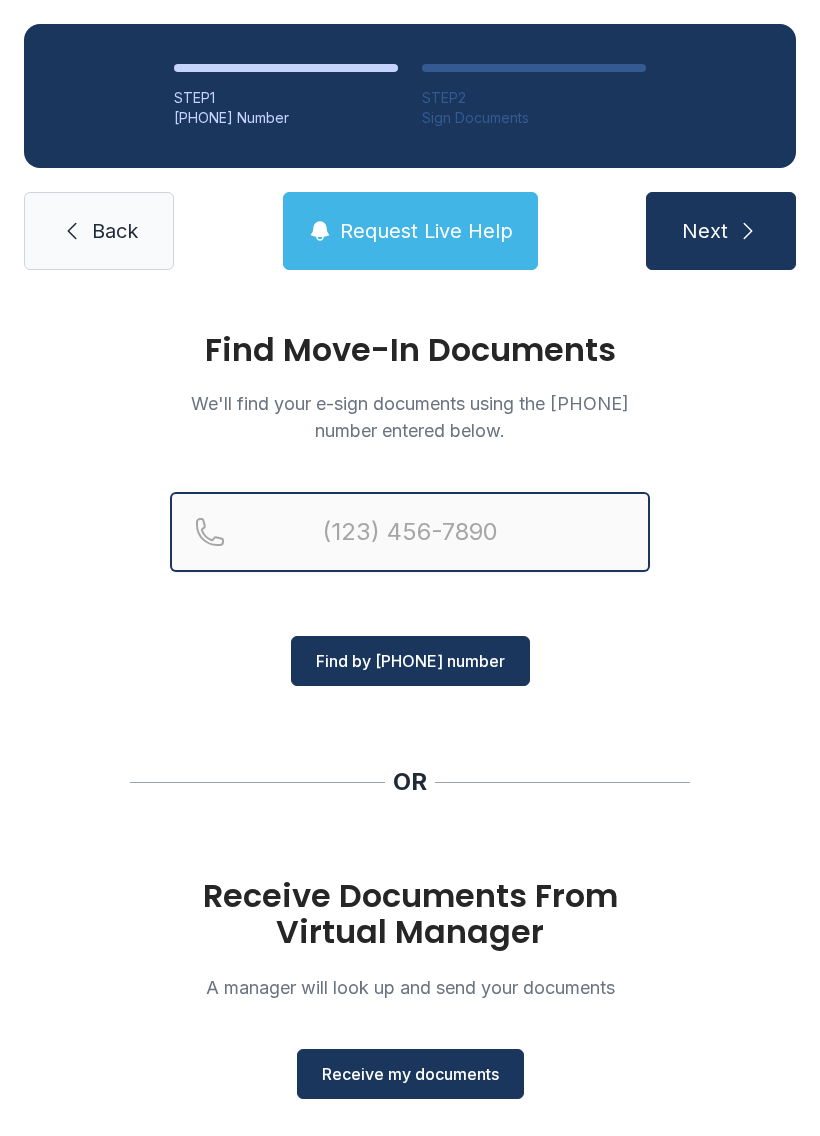 click at bounding box center [410, 532] 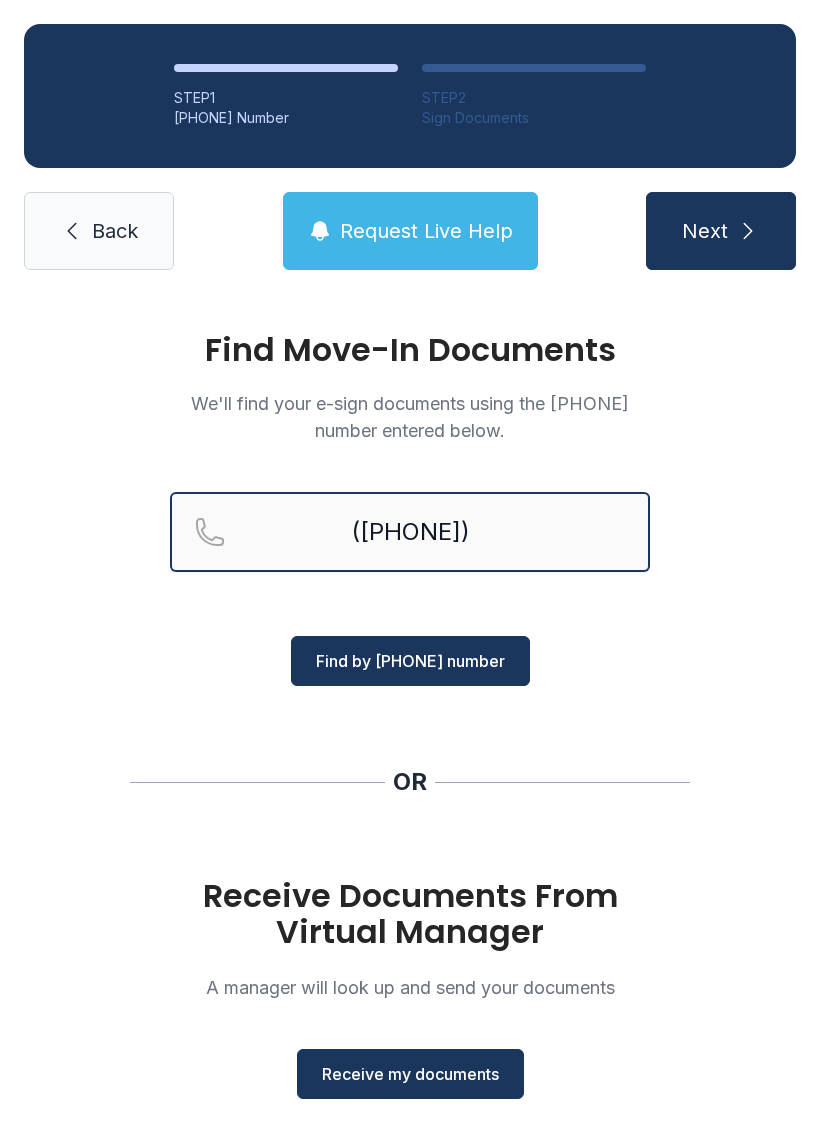 type on "([PHONE])" 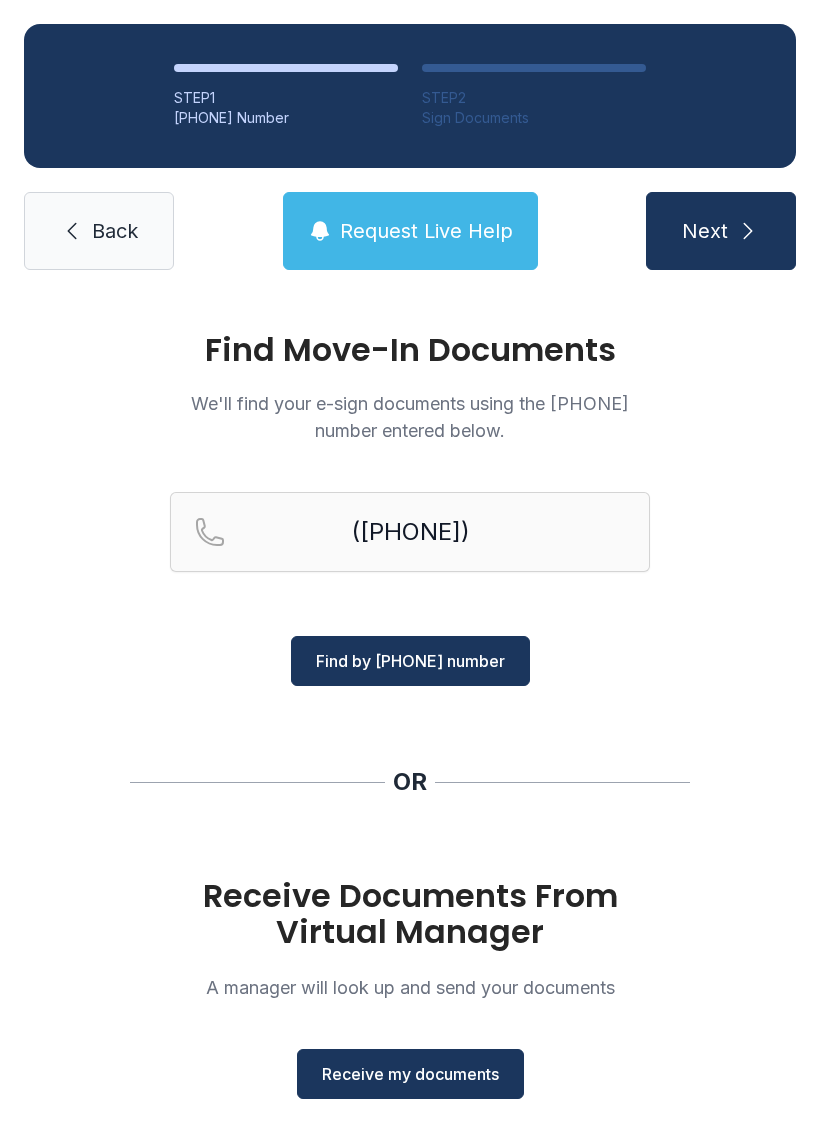 click on "Find by [PHONE] number" at bounding box center [410, 661] 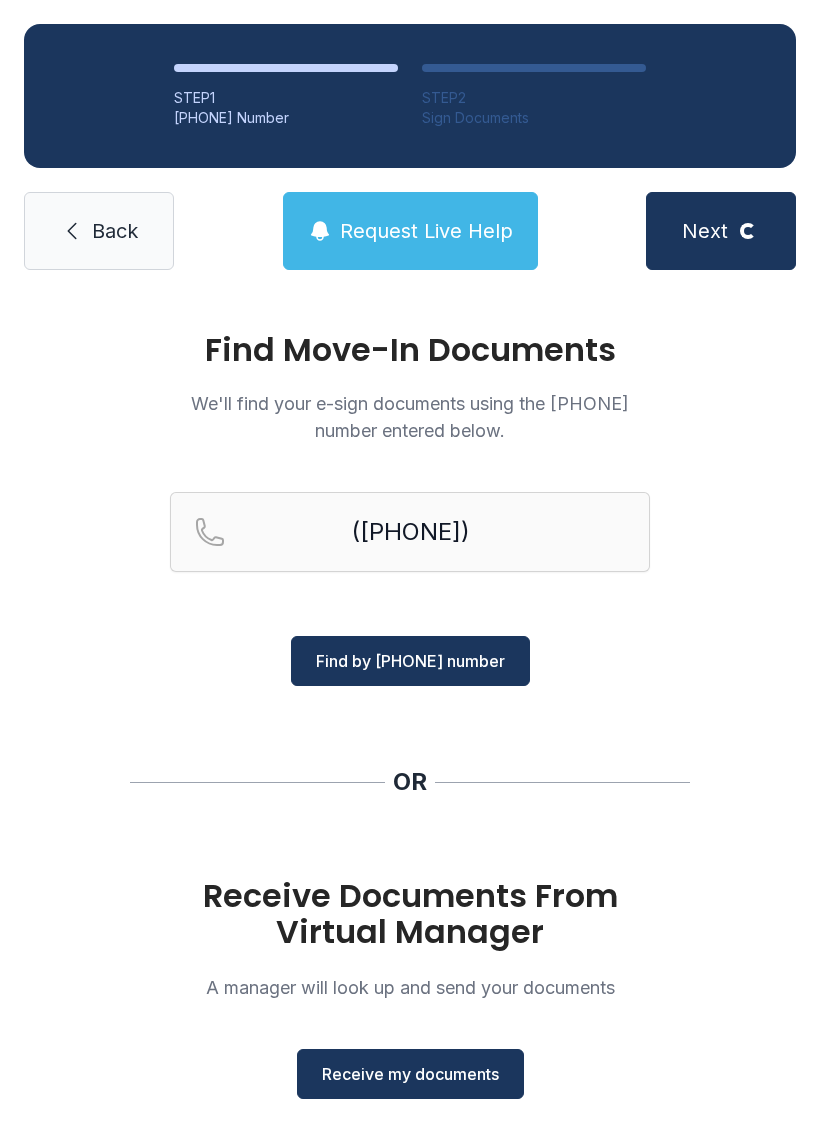 click on "Find by [PHONE] number" at bounding box center (410, 661) 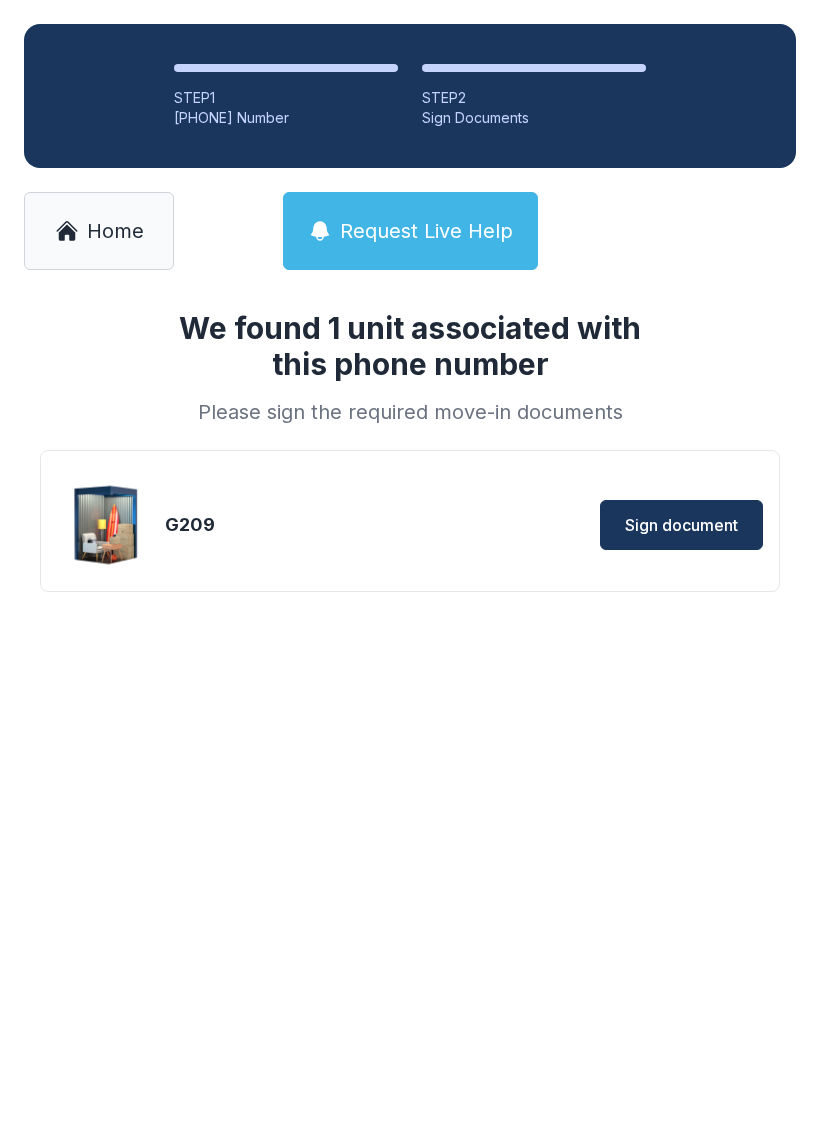 click on "Sign document" at bounding box center [681, 525] 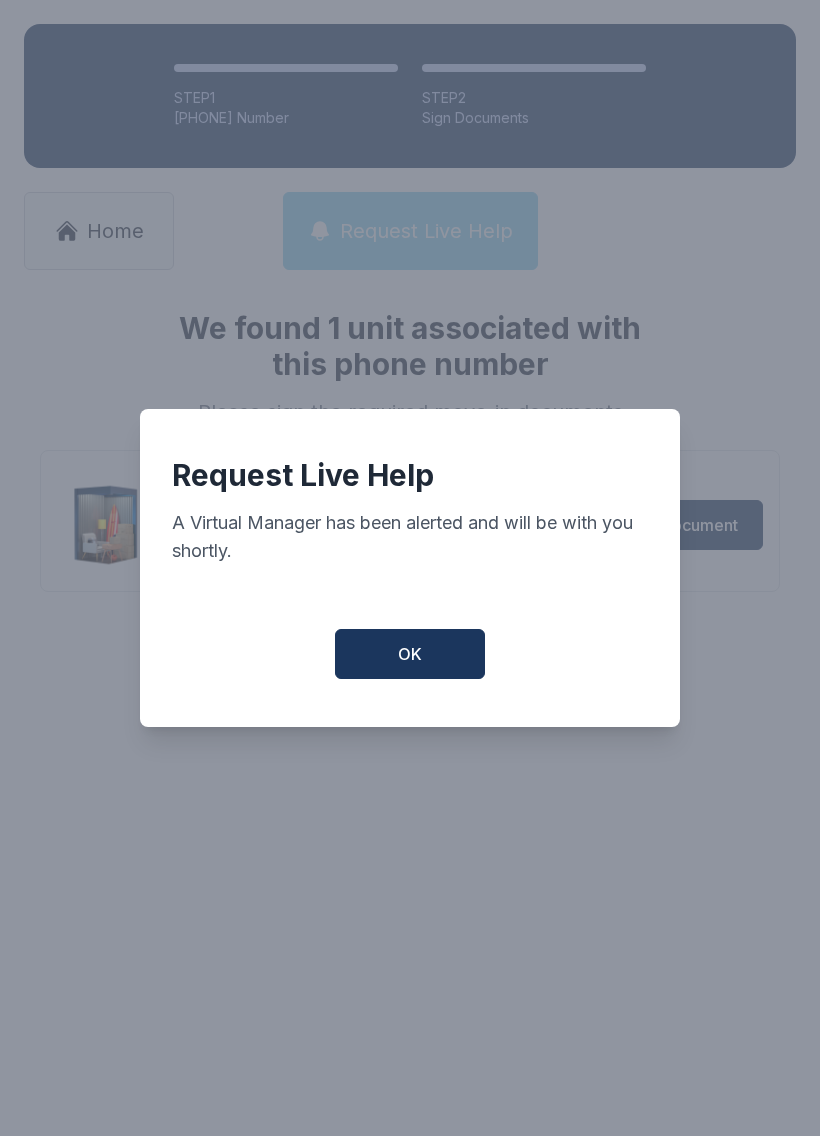 click on "OK" at bounding box center (410, 654) 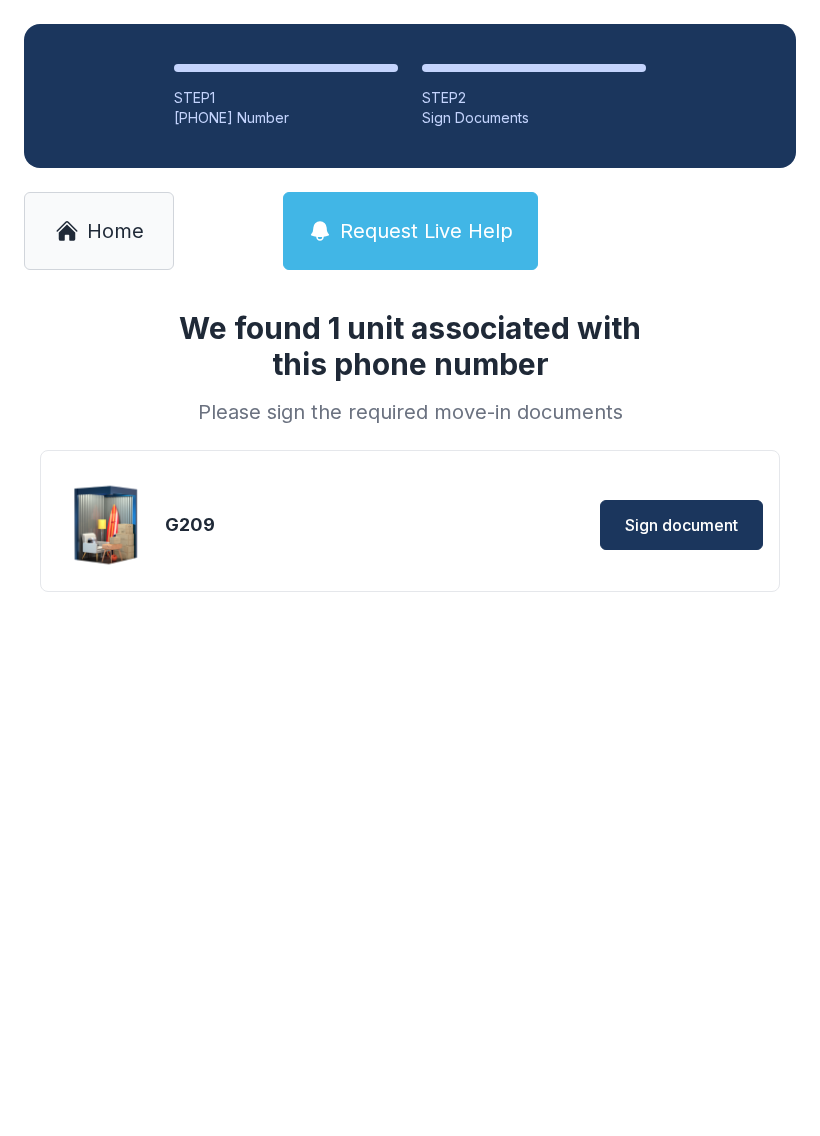 click at bounding box center (107, 525) 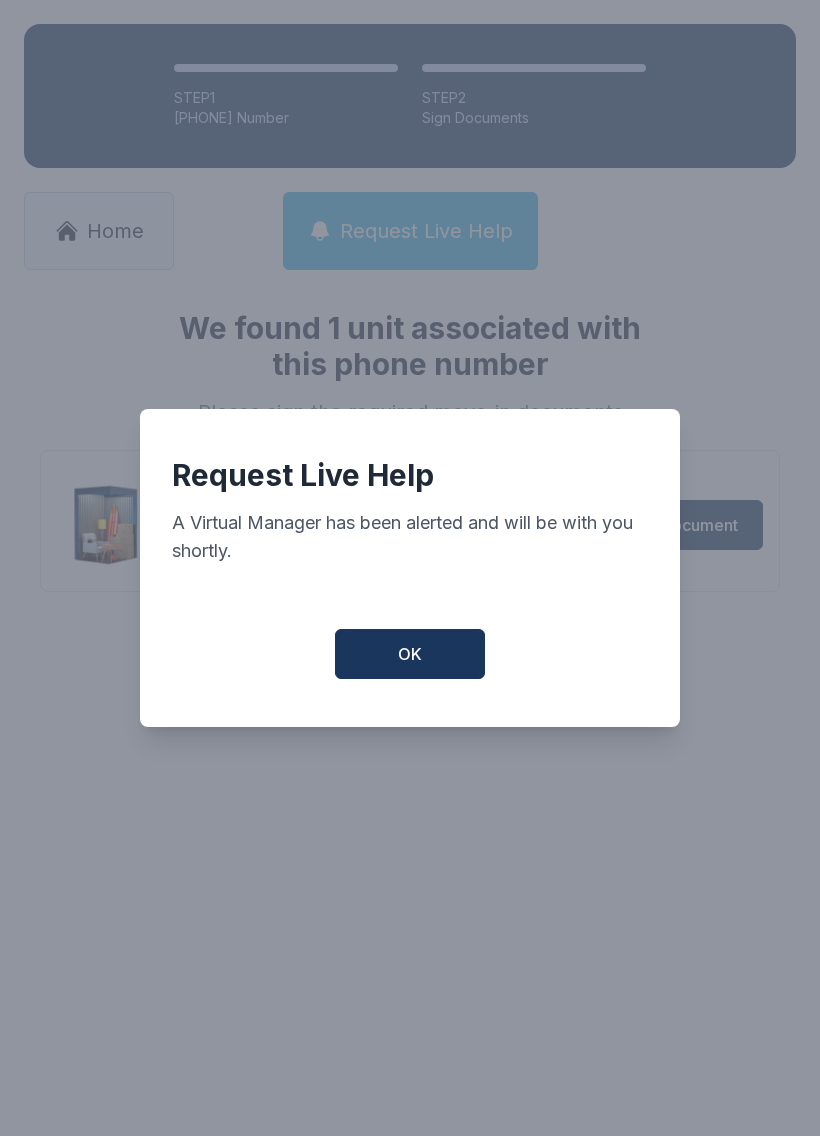 click on "OK" at bounding box center (410, 654) 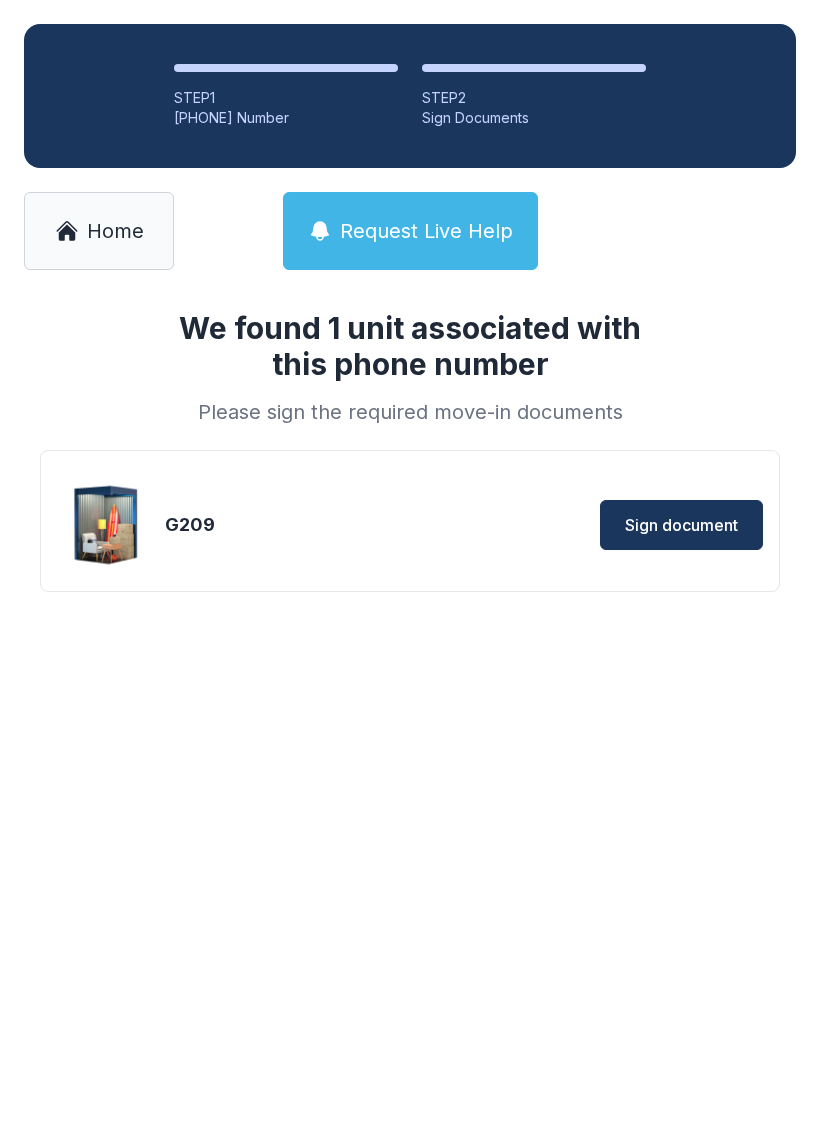 click on "Home" at bounding box center [115, 231] 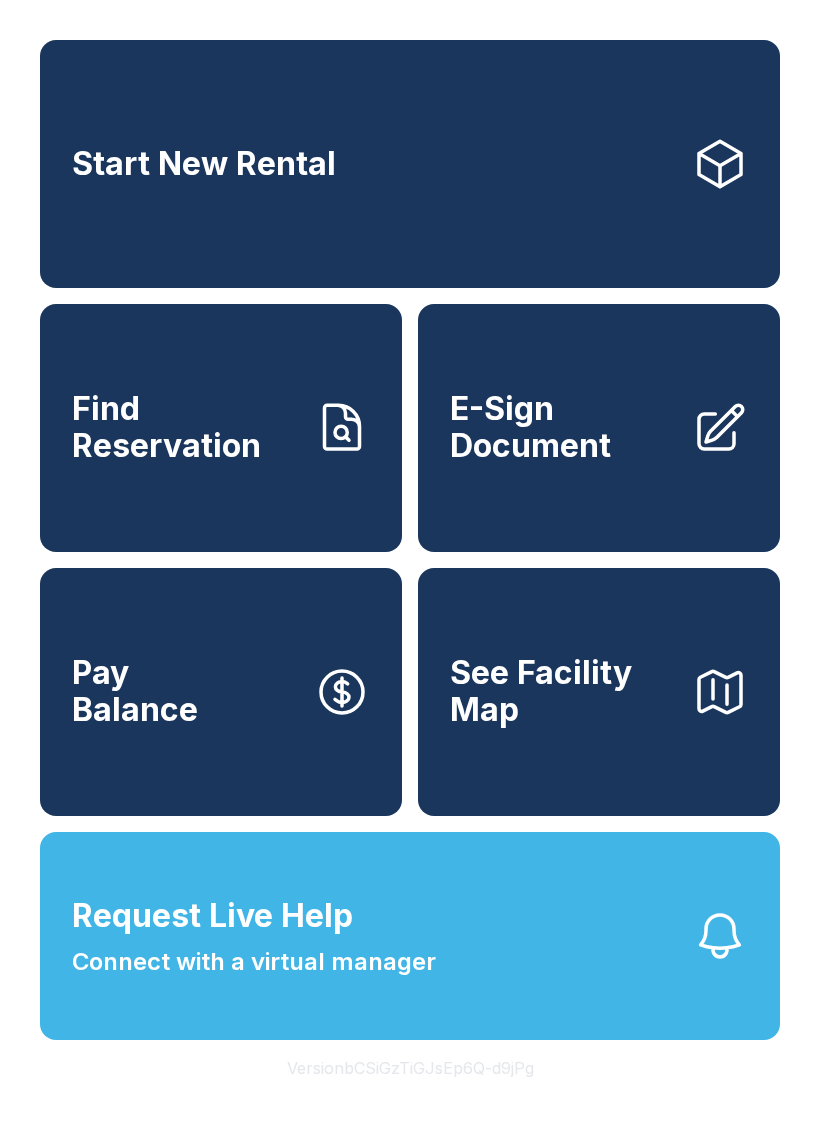 click on "Request Live Help Connect with a virtual manager" at bounding box center [410, 936] 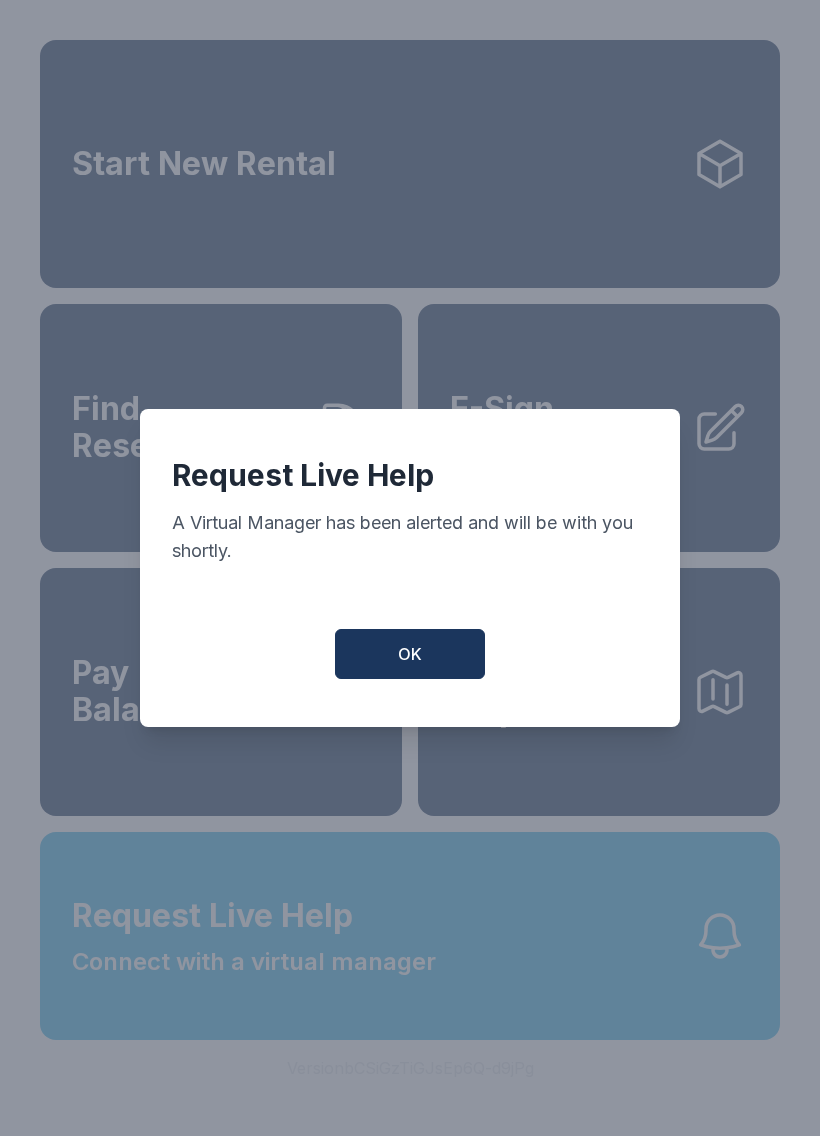 click on "OK" at bounding box center [410, 654] 